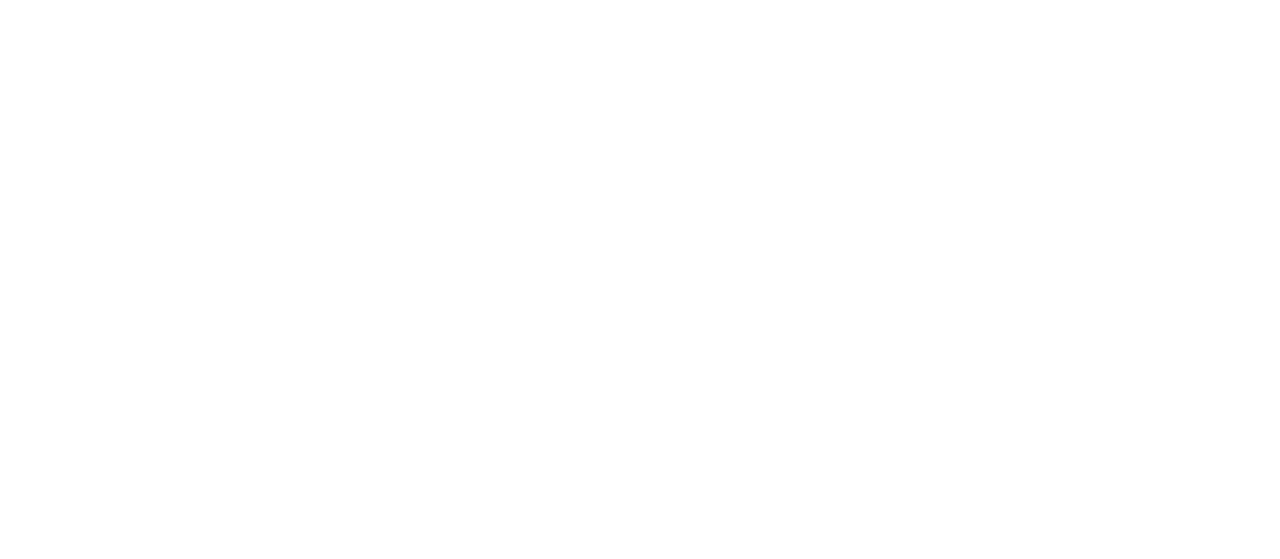 scroll, scrollTop: 0, scrollLeft: 0, axis: both 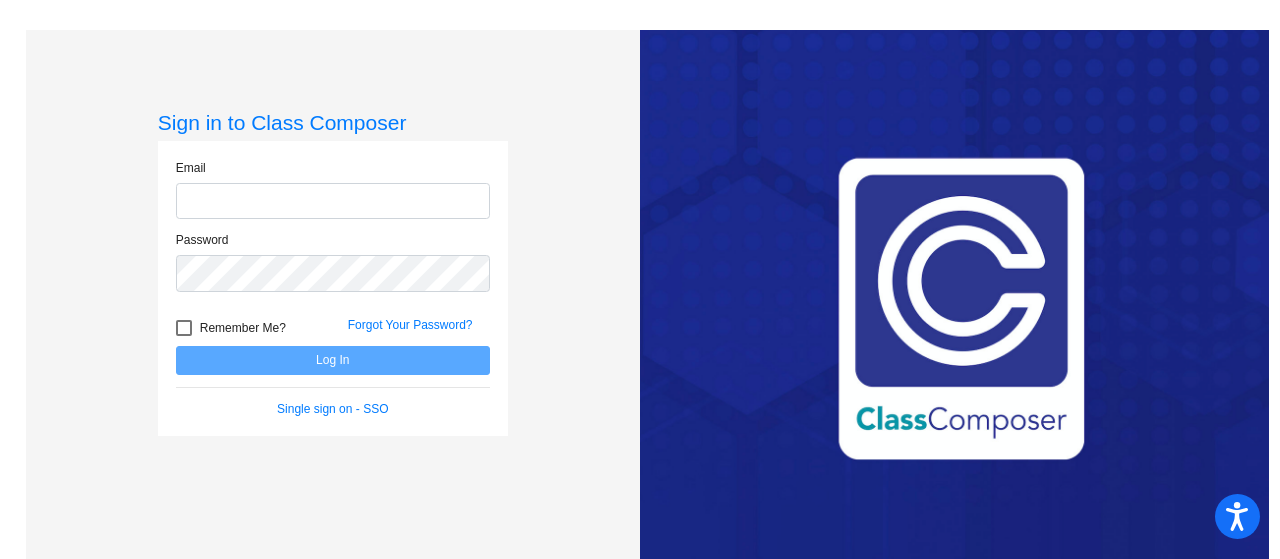 type on "[EMAIL_ADDRESS][DOMAIN_NAME]" 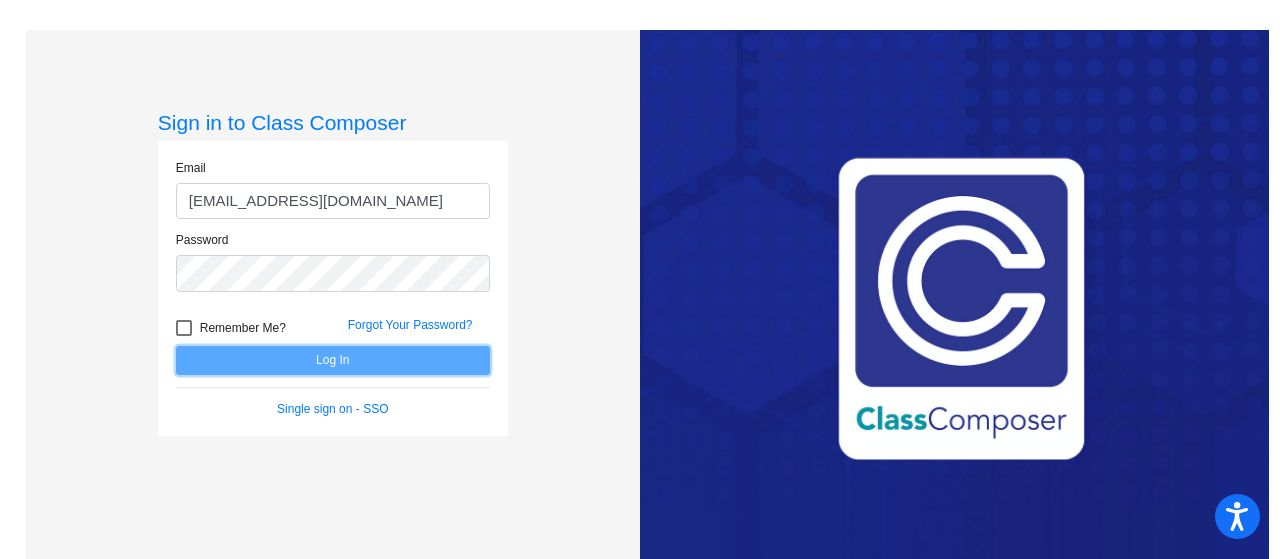 click on "Log In" 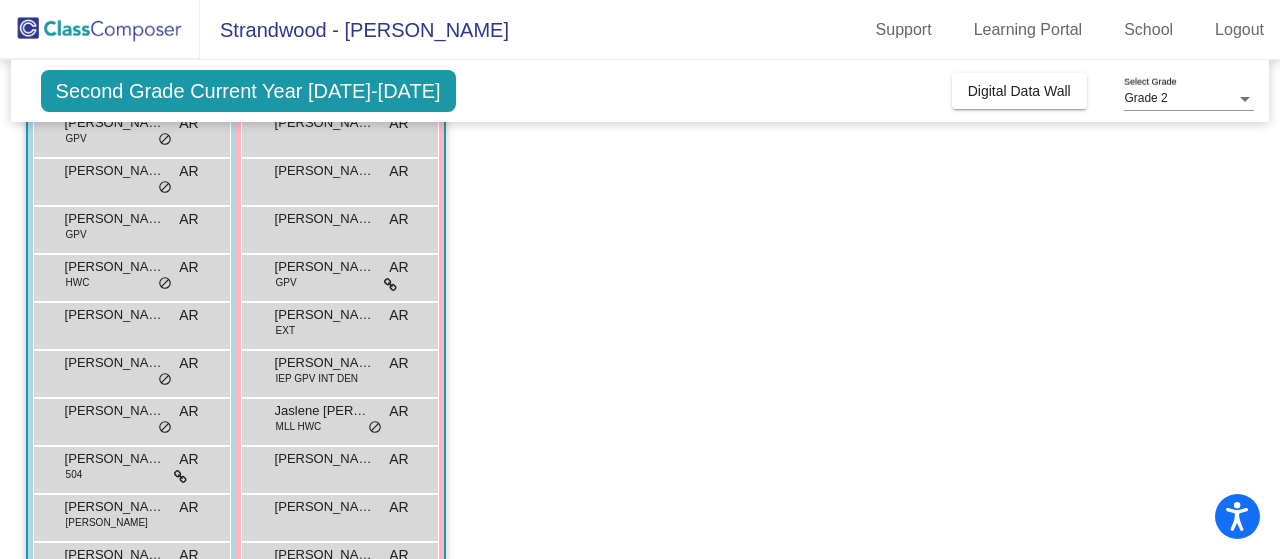 scroll, scrollTop: 0, scrollLeft: 0, axis: both 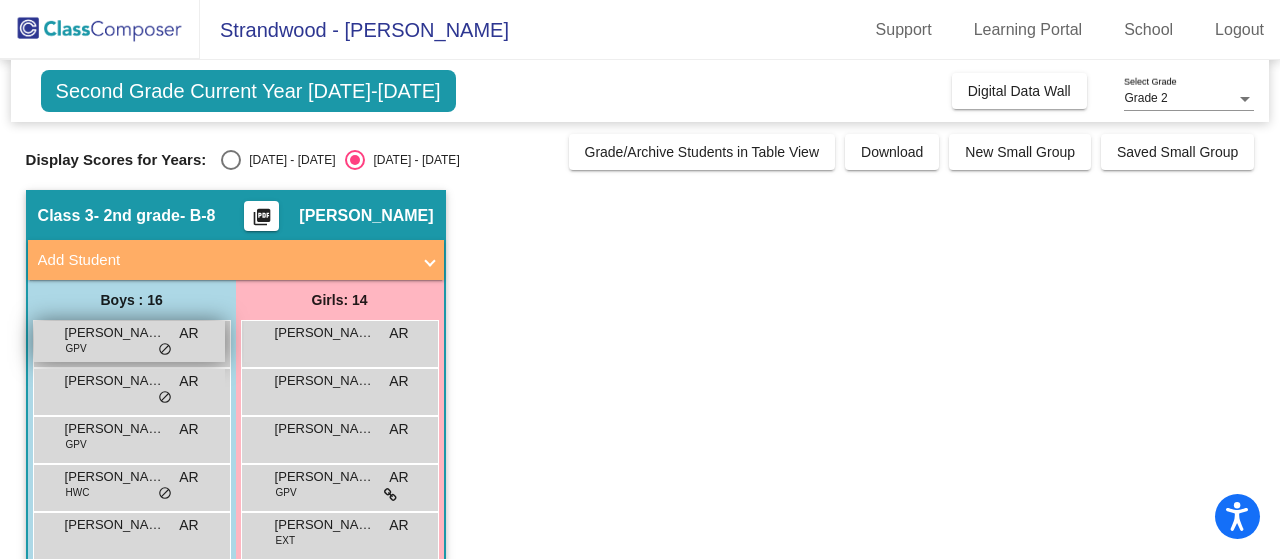 click on "[PERSON_NAME] GPV AR lock do_not_disturb_alt" at bounding box center (129, 341) 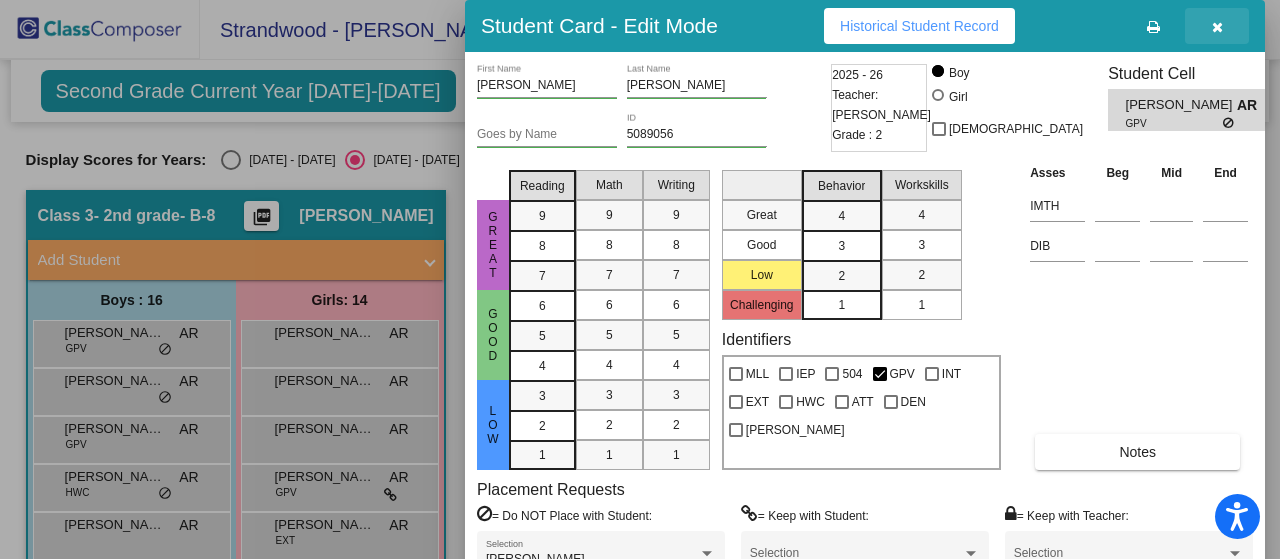 click at bounding box center [1217, 27] 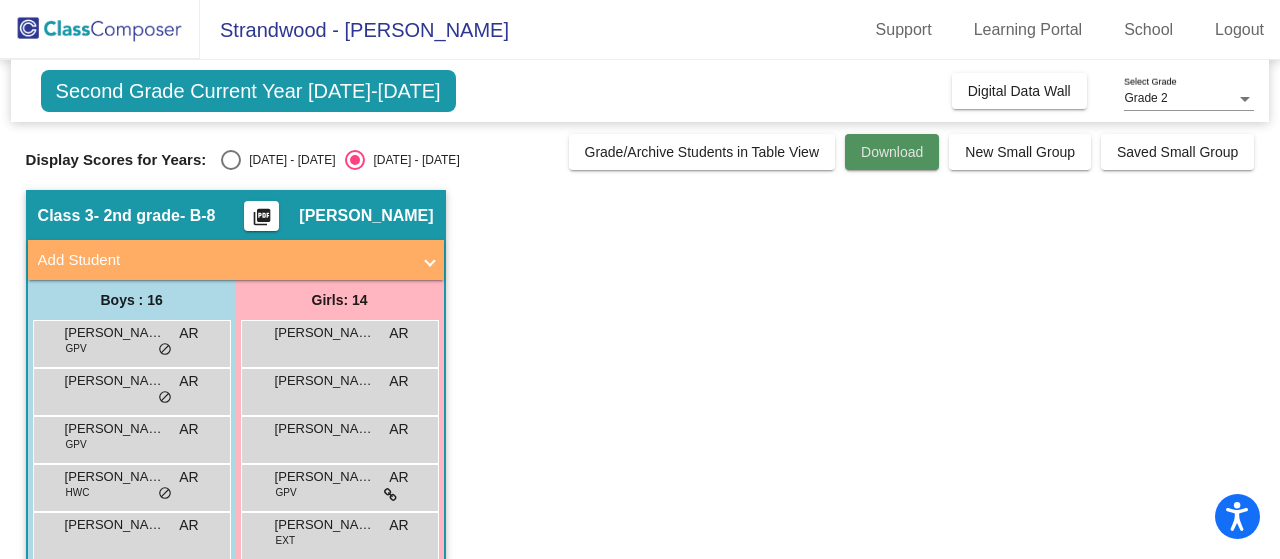 click on "Download" 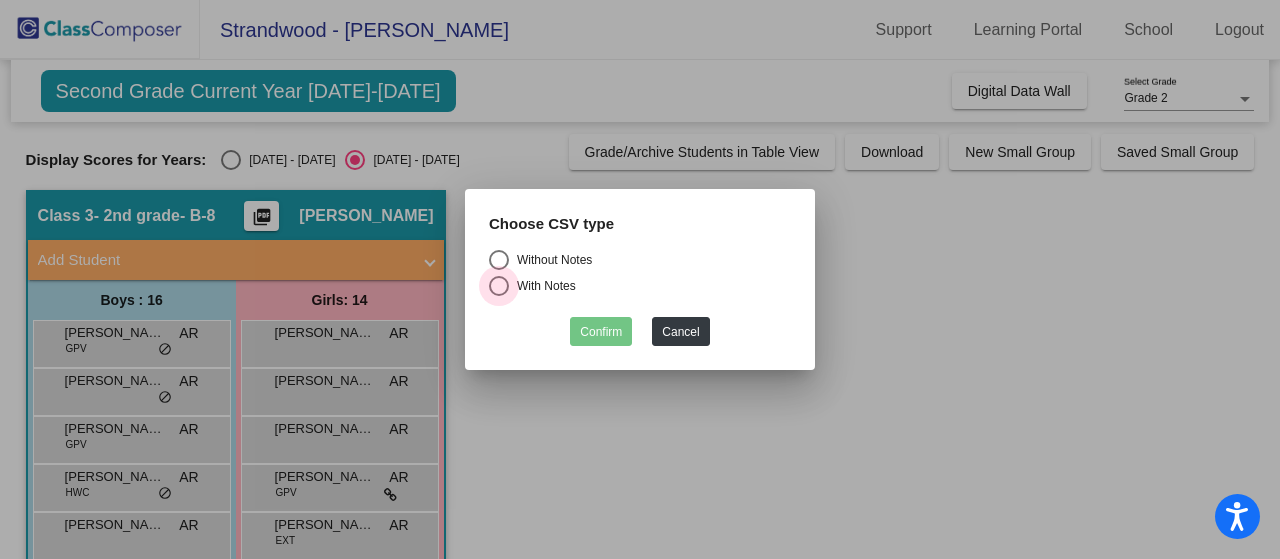 click at bounding box center [499, 286] 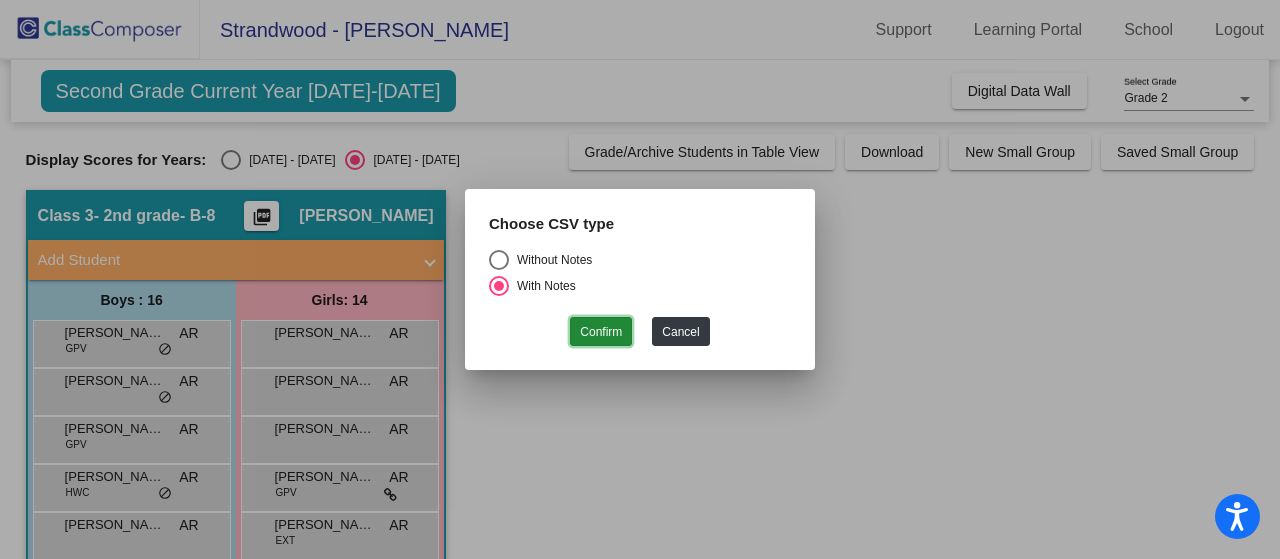 click on "Confirm" at bounding box center (601, 331) 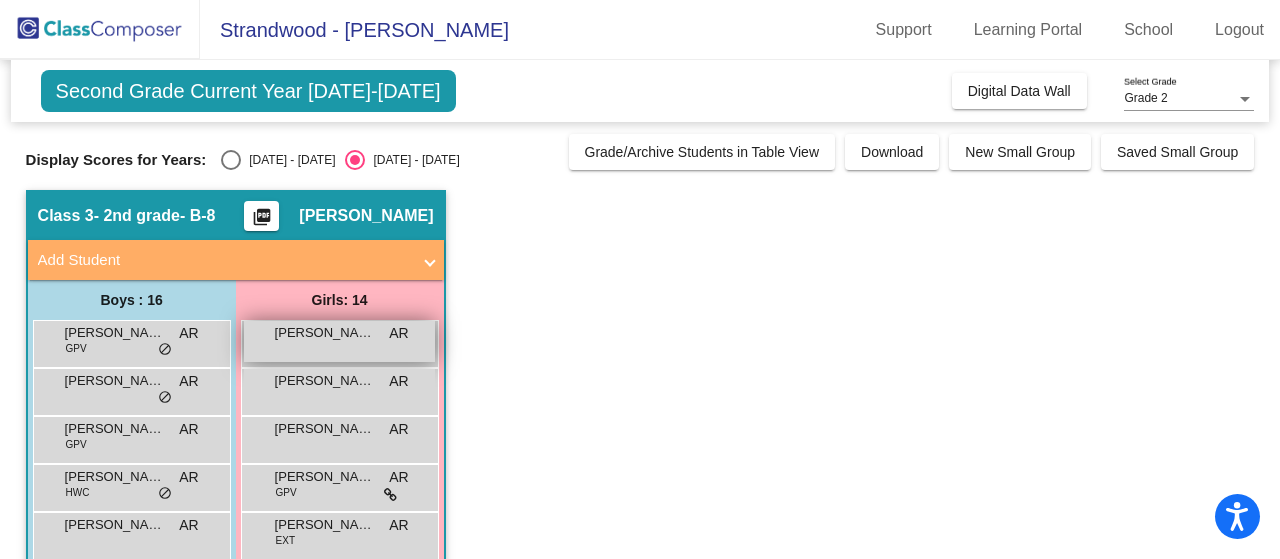 click on "[PERSON_NAME] AR lock do_not_disturb_alt" at bounding box center [339, 341] 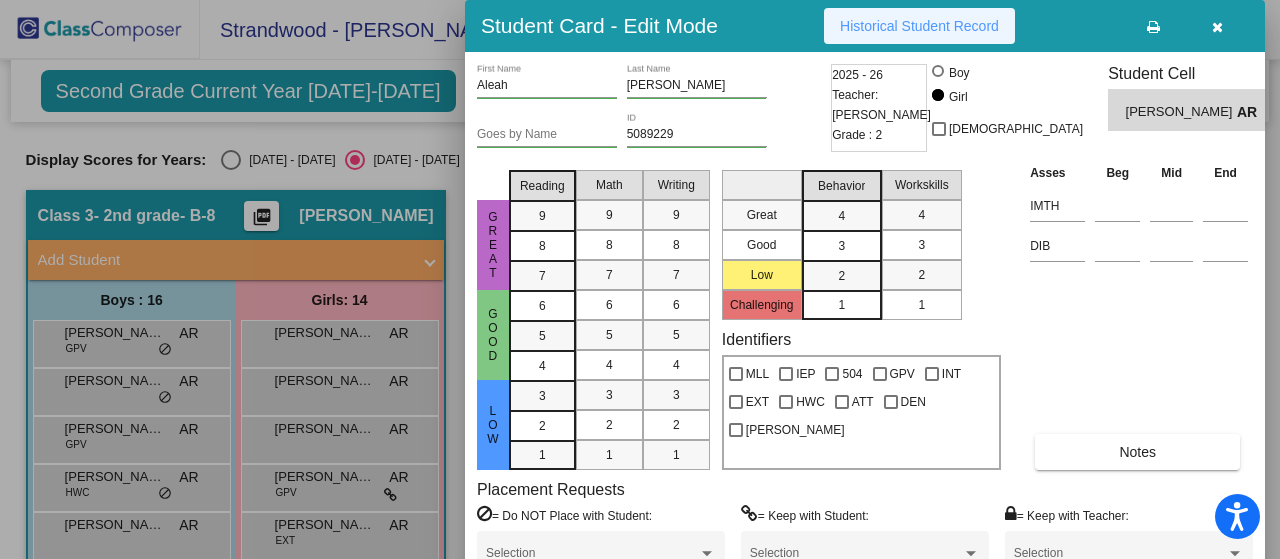 click on "Historical Student Record" at bounding box center [919, 26] 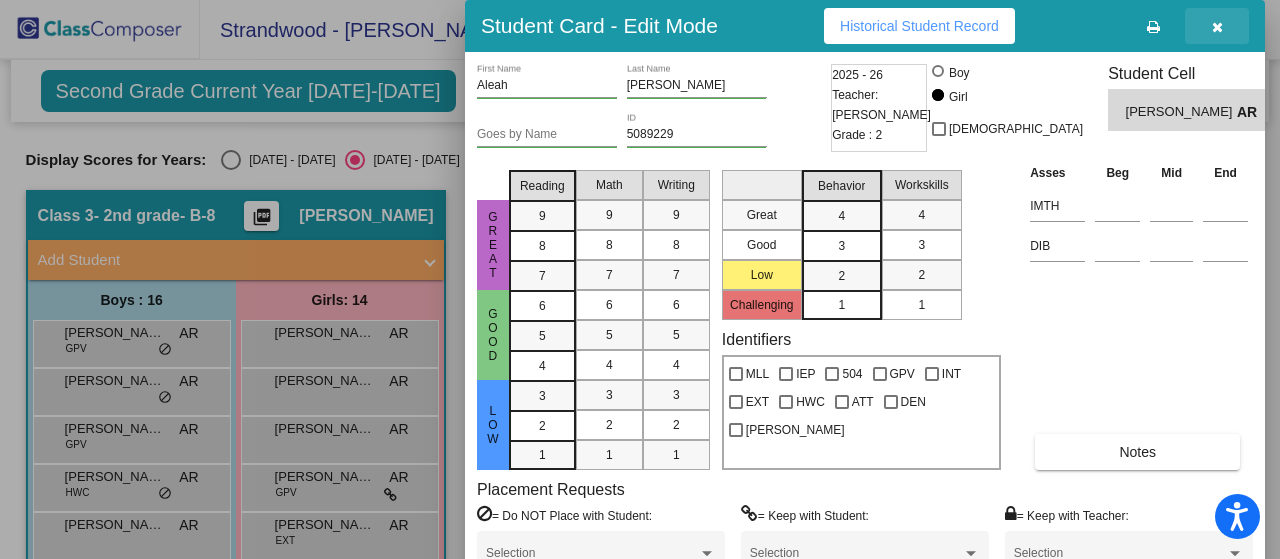 click at bounding box center [1217, 27] 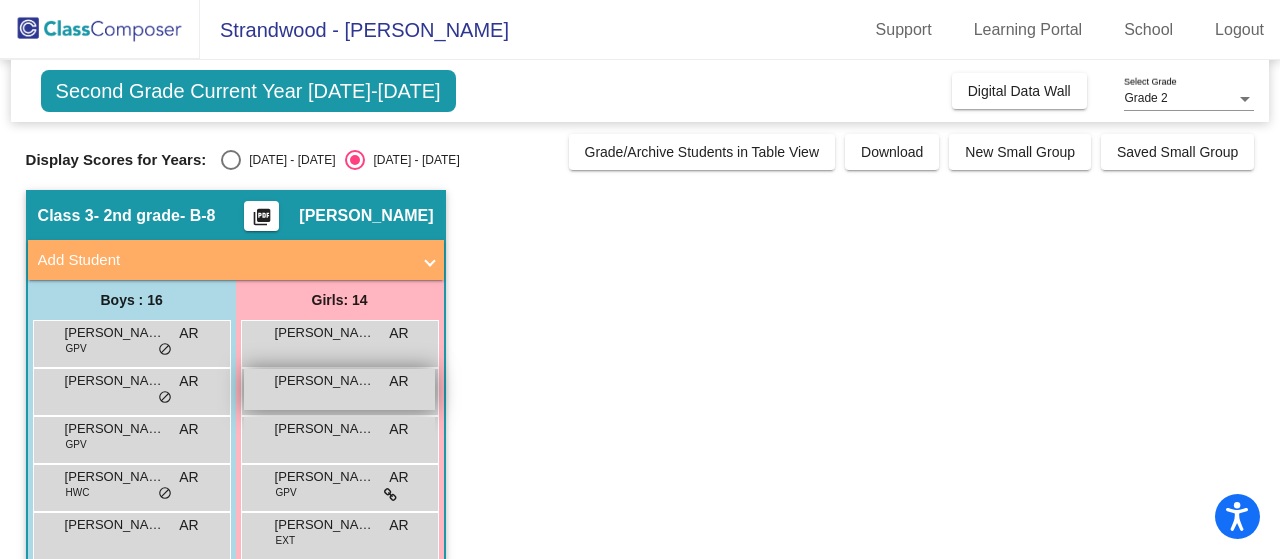 click on "[PERSON_NAME]" at bounding box center [325, 381] 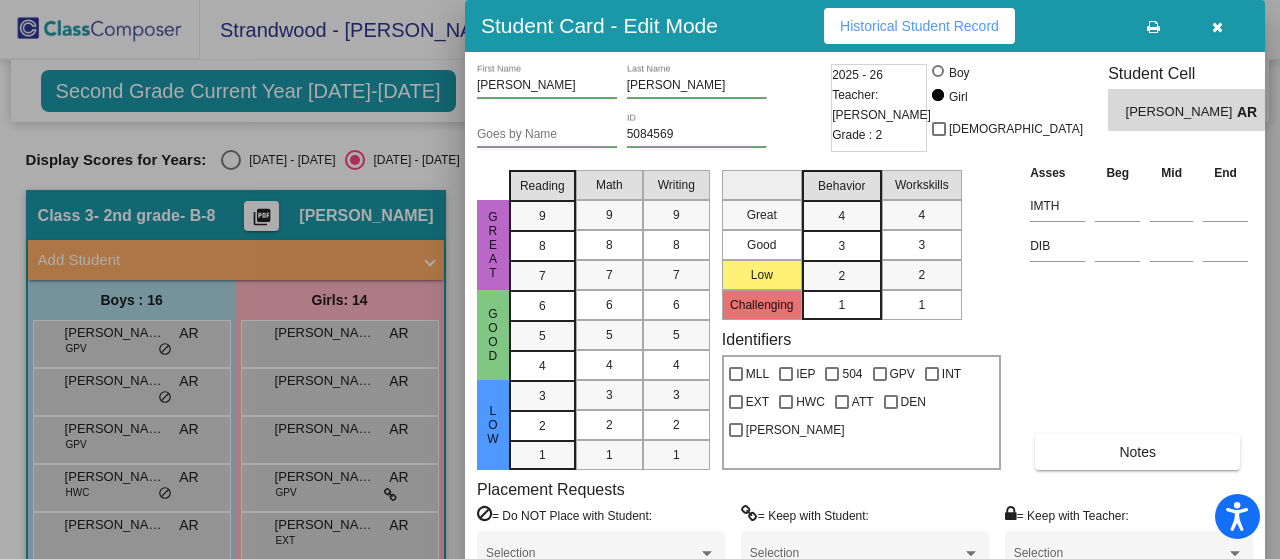 click on "Historical Student Record" at bounding box center (919, 26) 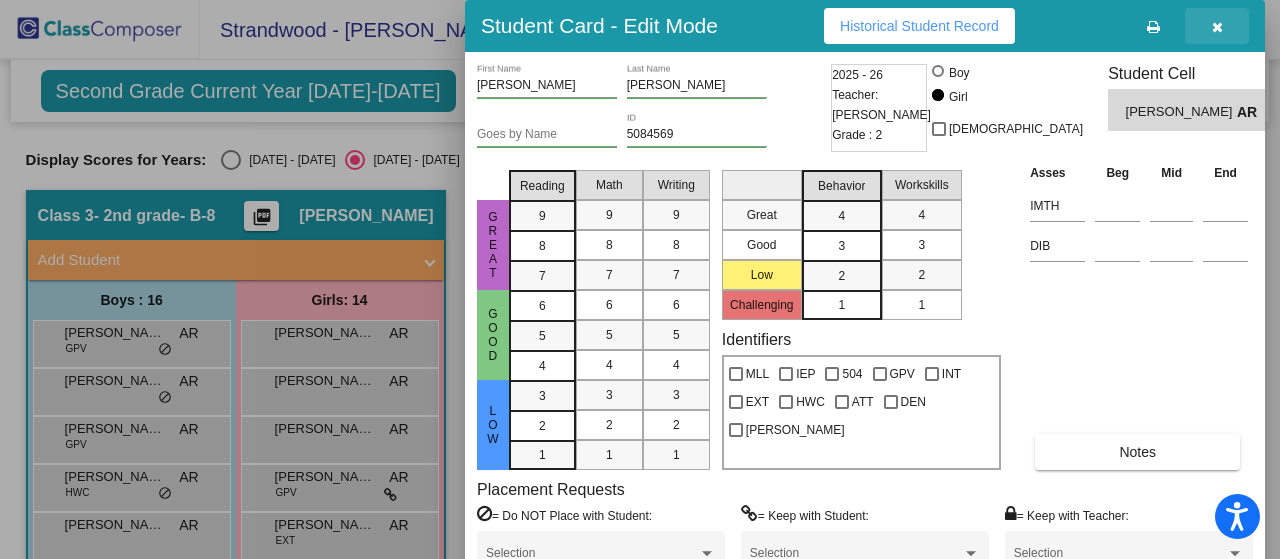 click at bounding box center (1217, 27) 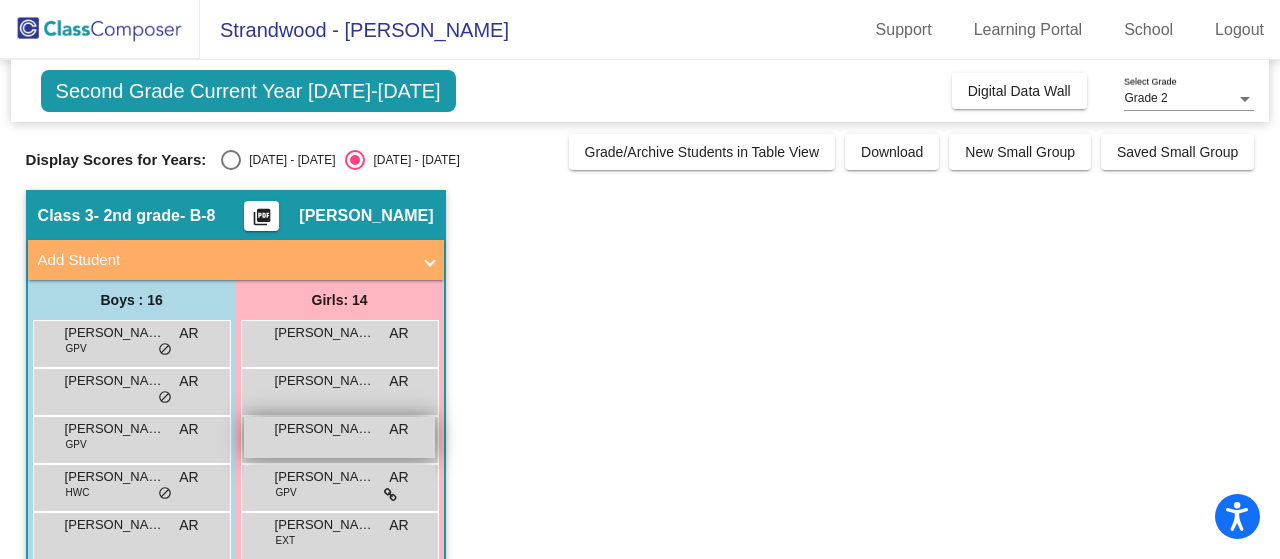 click on "[PERSON_NAME]" at bounding box center [325, 429] 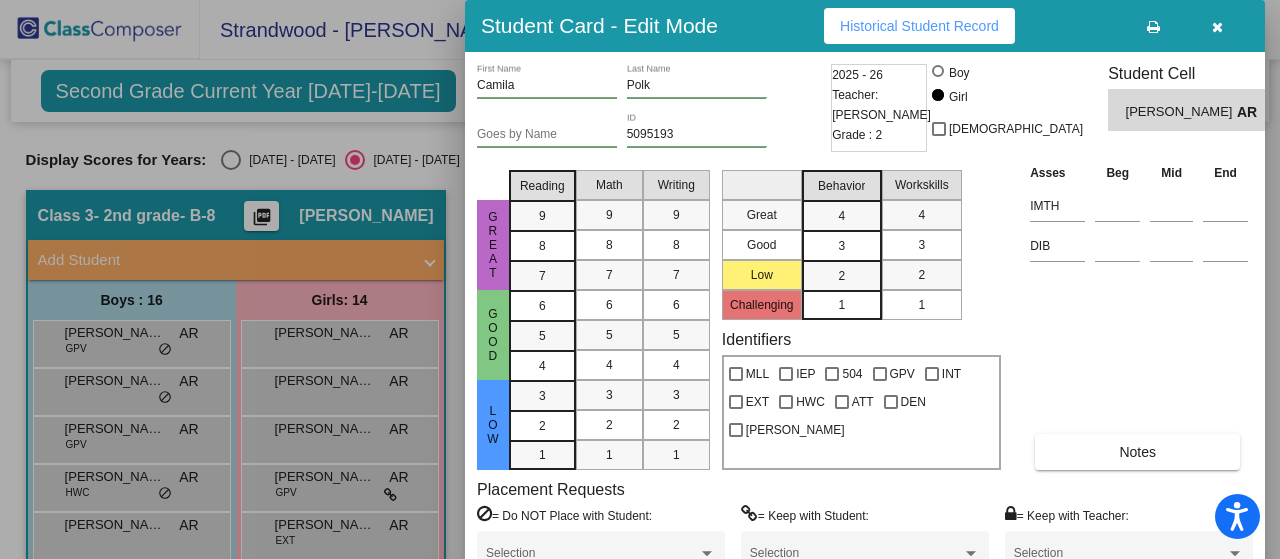 click on "Historical Student Record" at bounding box center (919, 26) 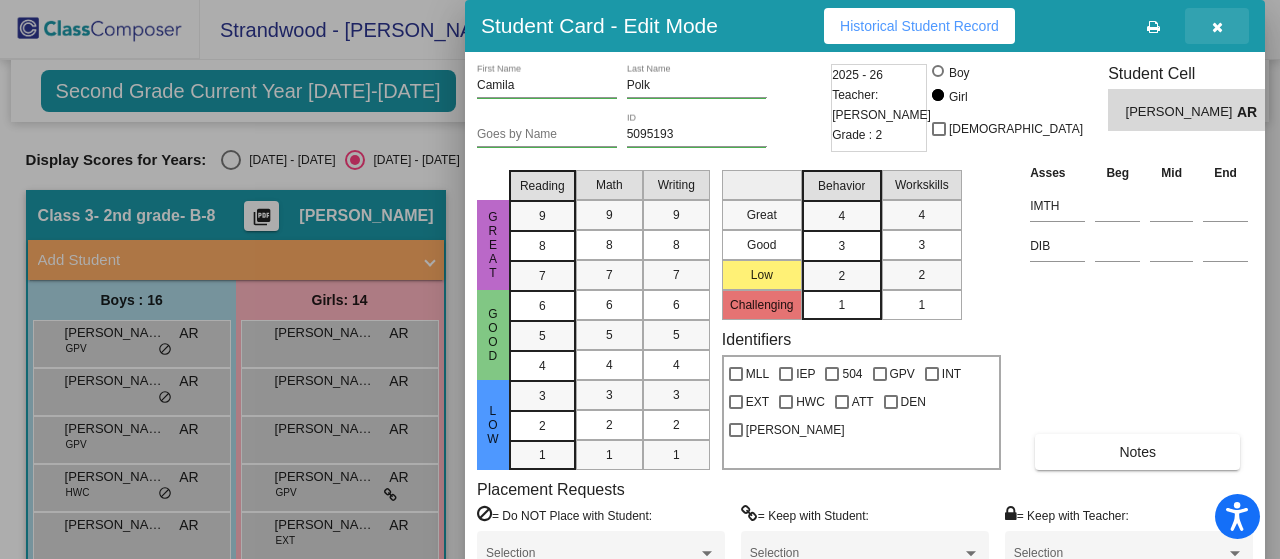 click at bounding box center (1217, 27) 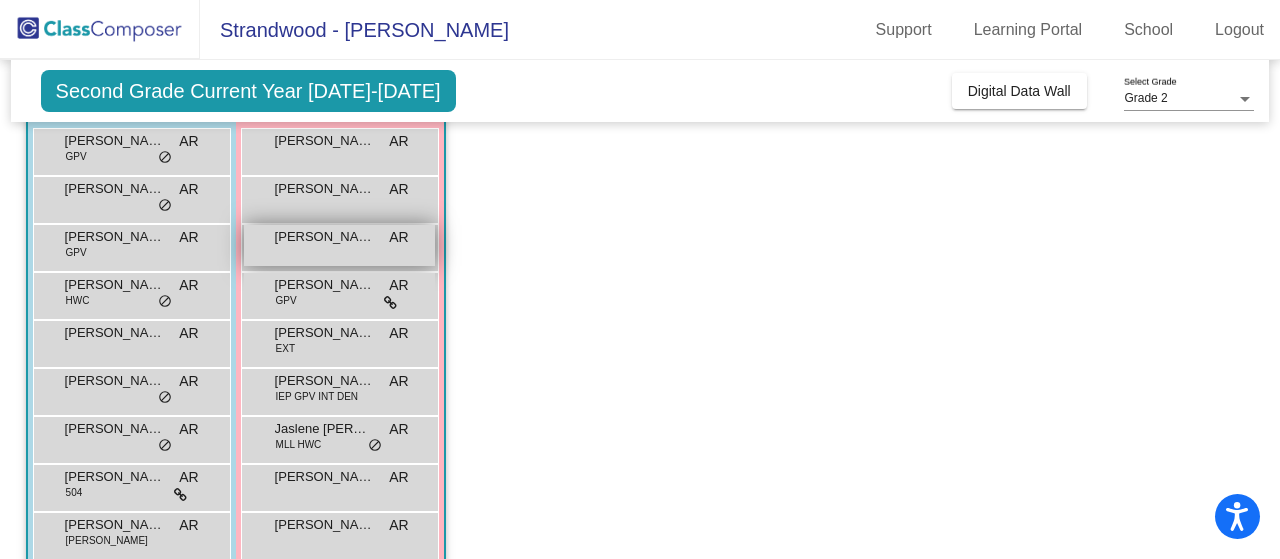 scroll, scrollTop: 193, scrollLeft: 0, axis: vertical 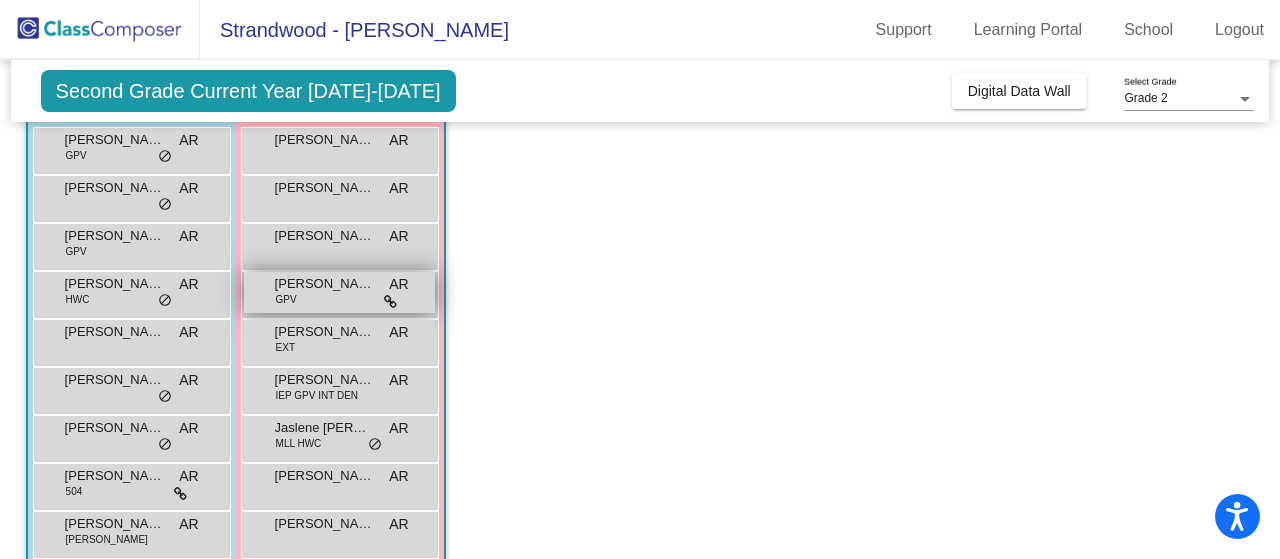 click on "[PERSON_NAME] GPV AR lock do_not_disturb_alt" at bounding box center [339, 292] 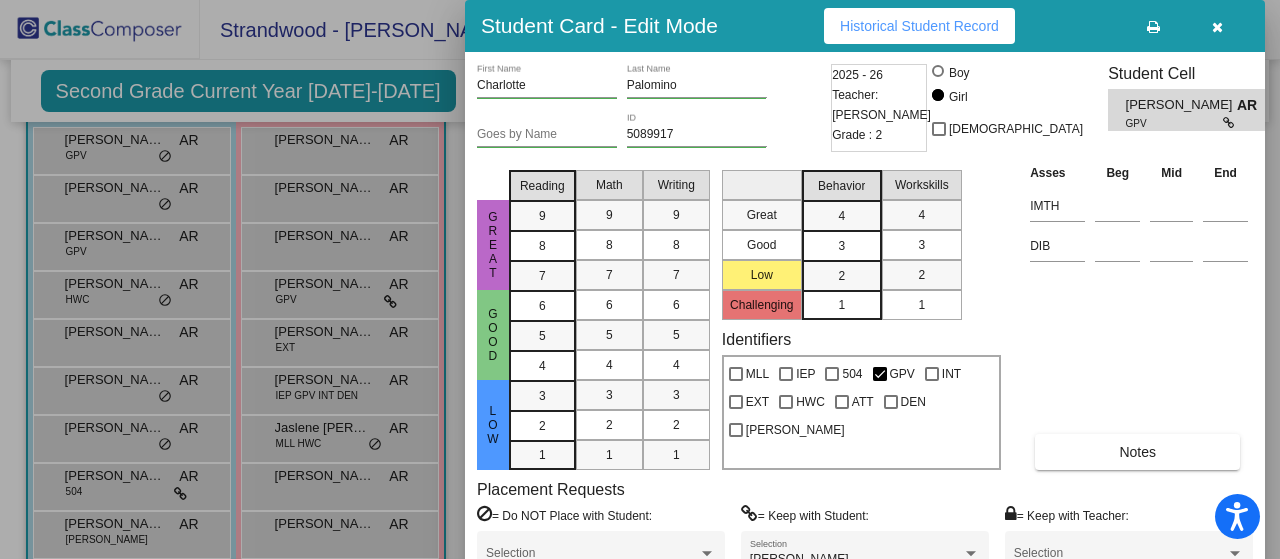 click on "Historical Student Record" at bounding box center [919, 26] 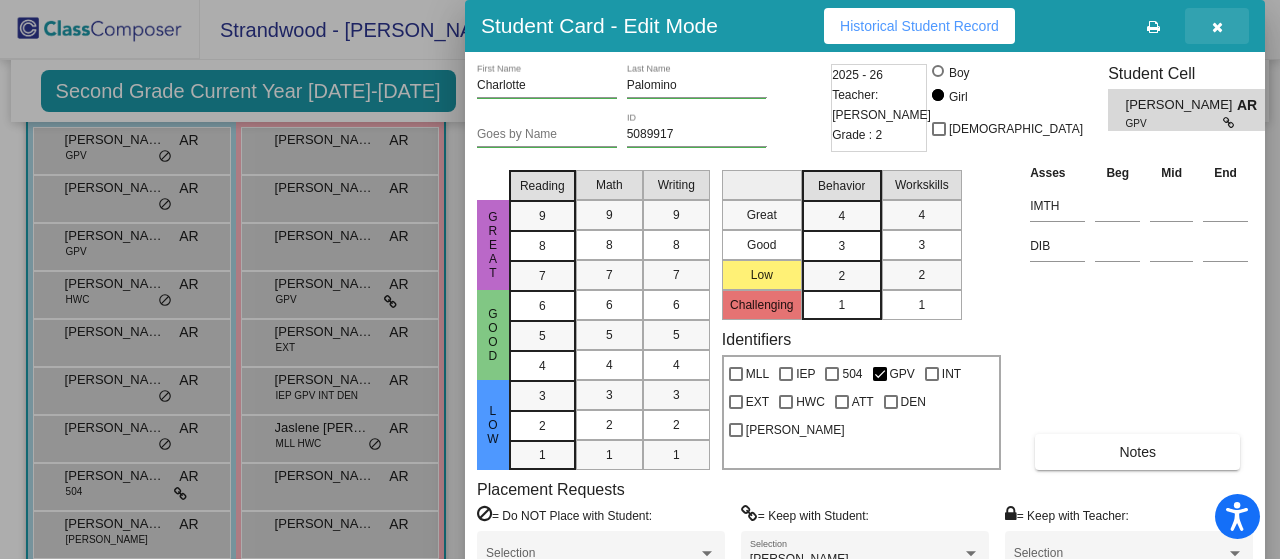 click at bounding box center [1217, 27] 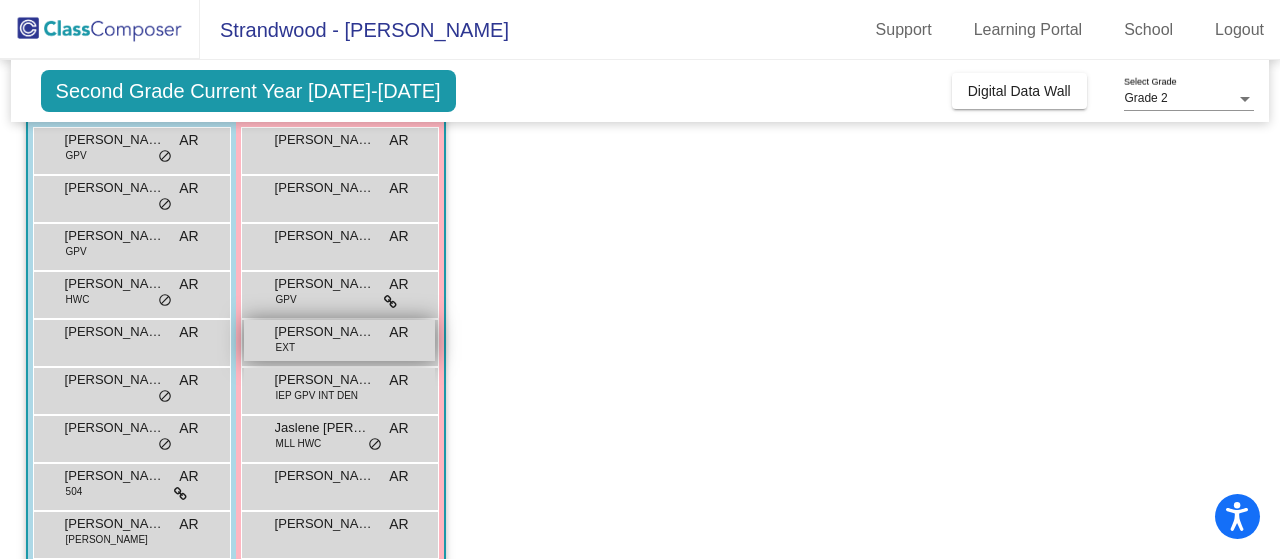 click on "[PERSON_NAME] EXT AR lock do_not_disturb_alt" at bounding box center (339, 340) 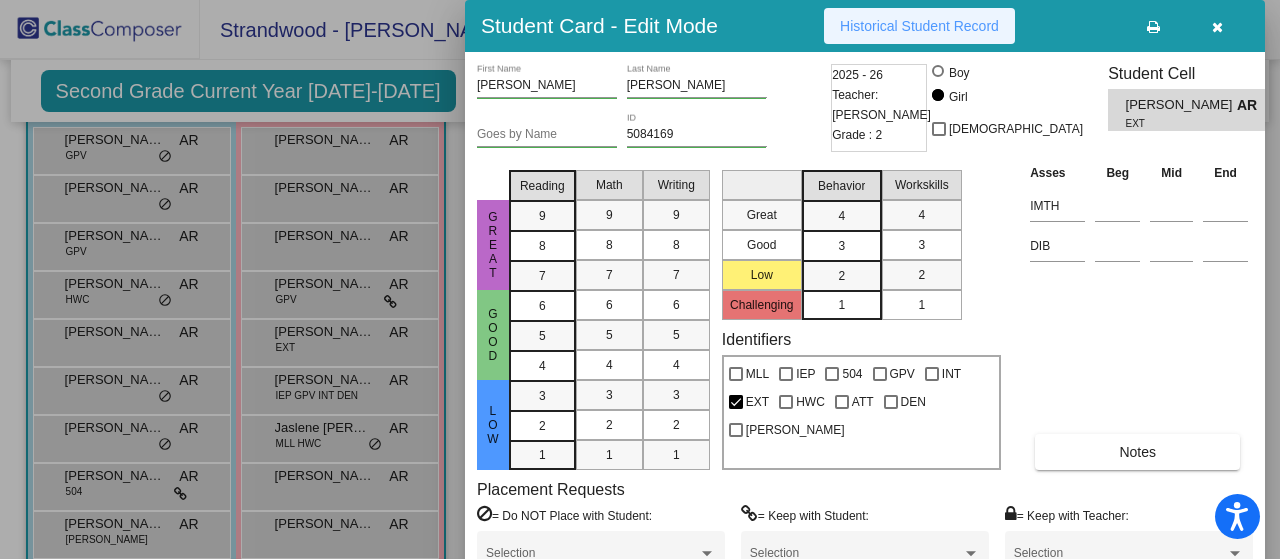 click on "Historical Student Record" at bounding box center (919, 26) 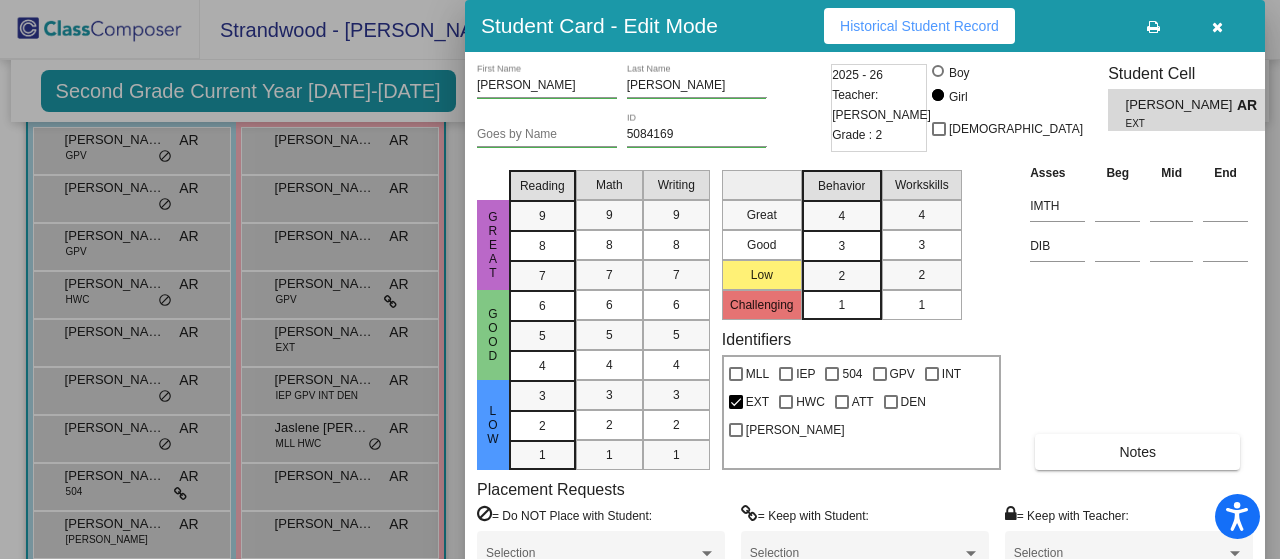click at bounding box center (1217, 26) 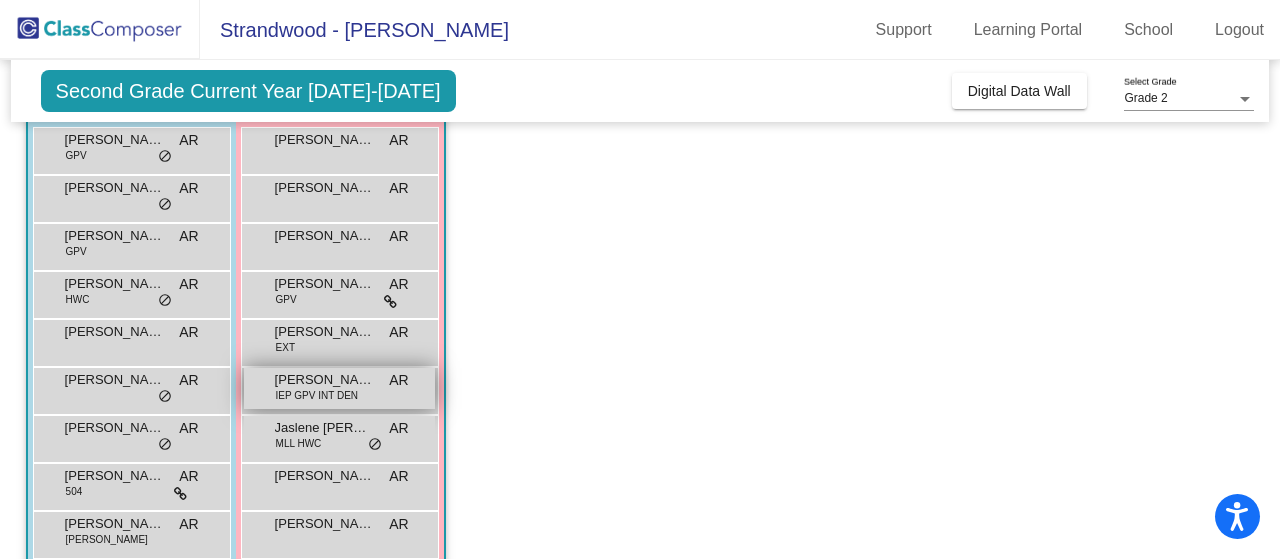 click on "IEP GPV INT DEN" at bounding box center (317, 395) 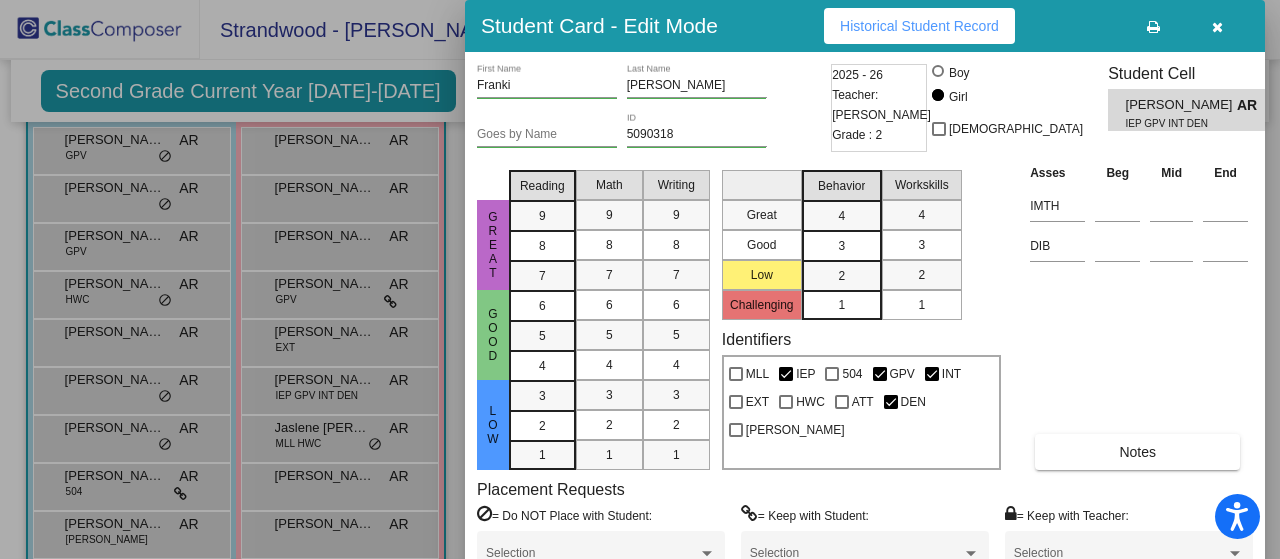 click on "Historical Student Record" at bounding box center (919, 26) 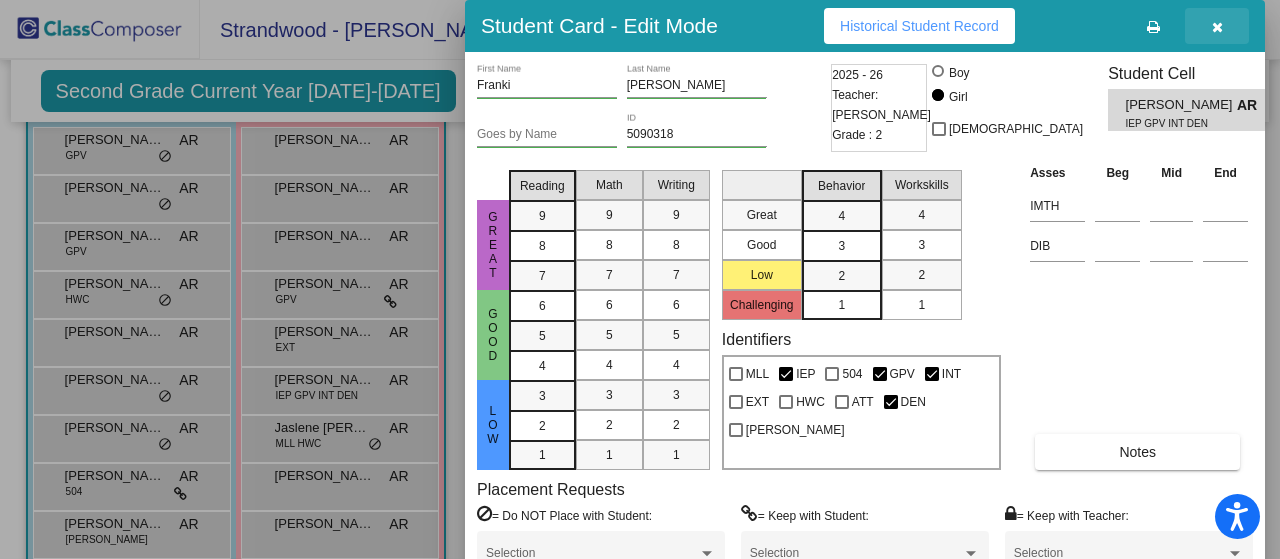 click at bounding box center [1217, 27] 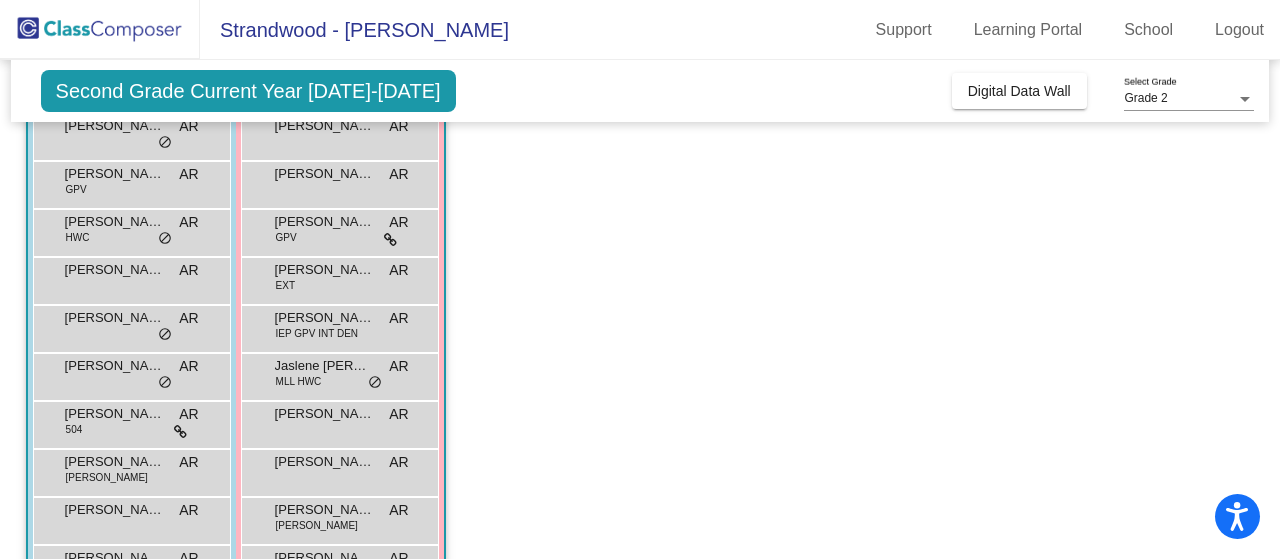 scroll, scrollTop: 257, scrollLeft: 0, axis: vertical 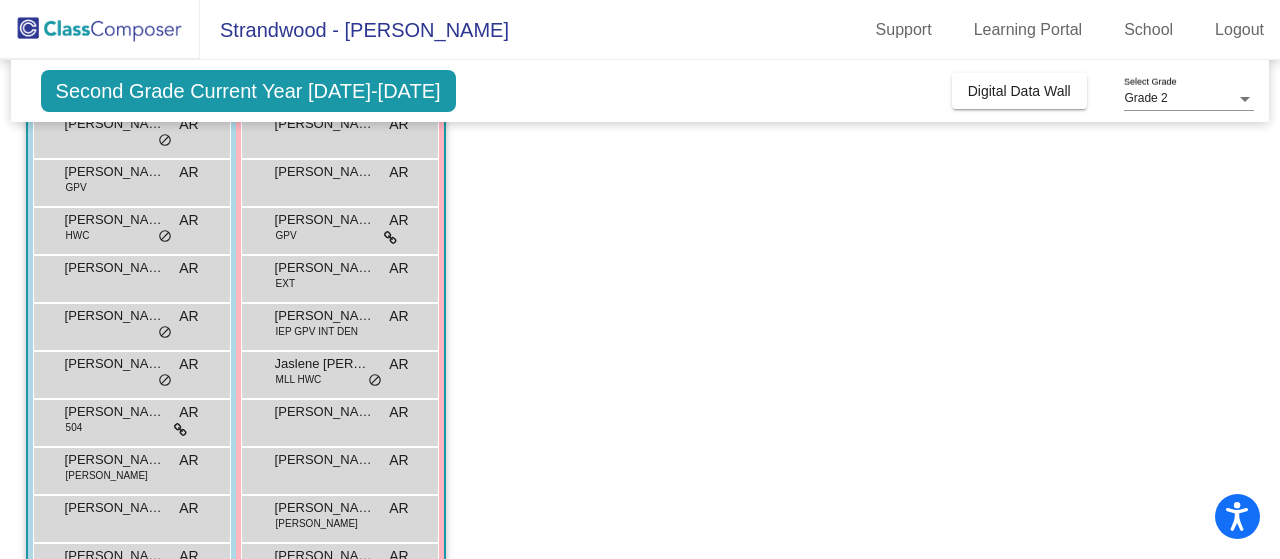 click on "Jaslene [PERSON_NAME]" at bounding box center [325, 364] 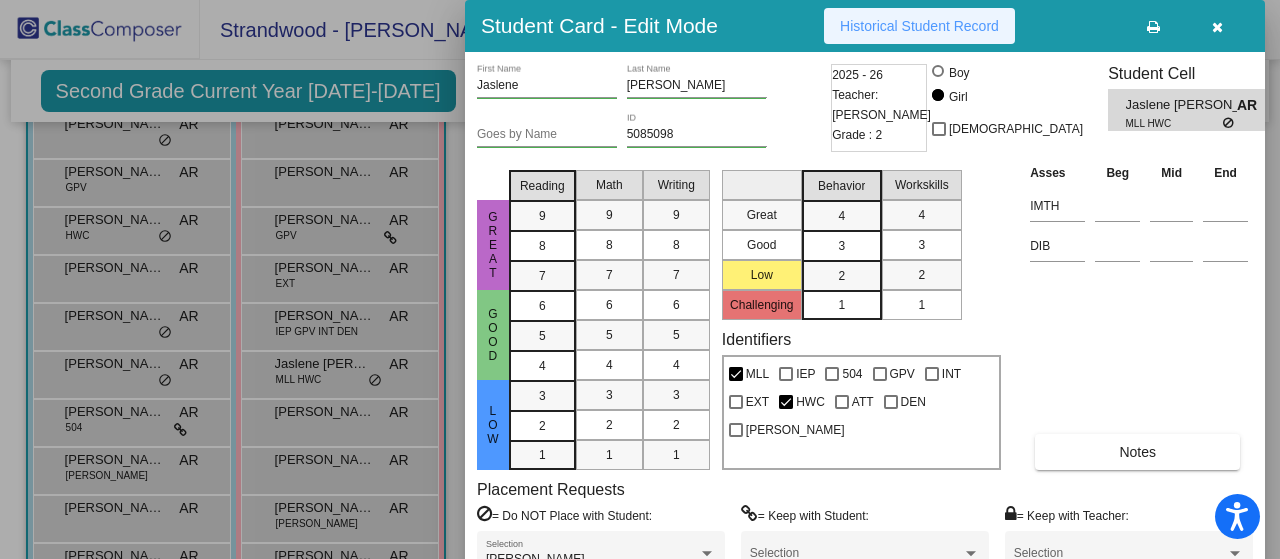 click on "Historical Student Record" at bounding box center (919, 26) 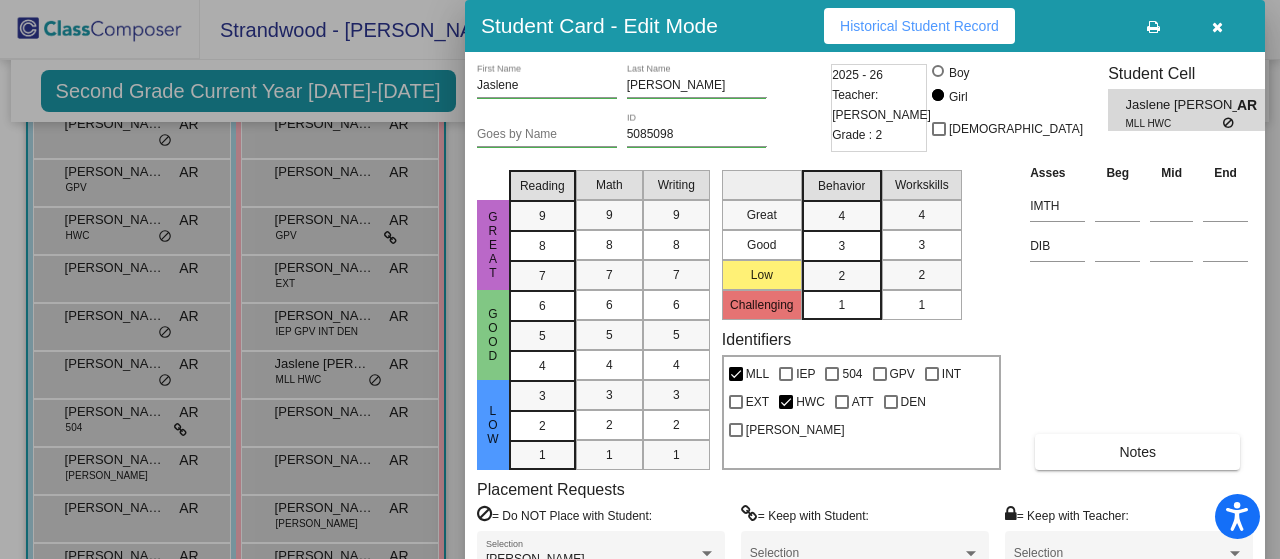 click at bounding box center [1217, 26] 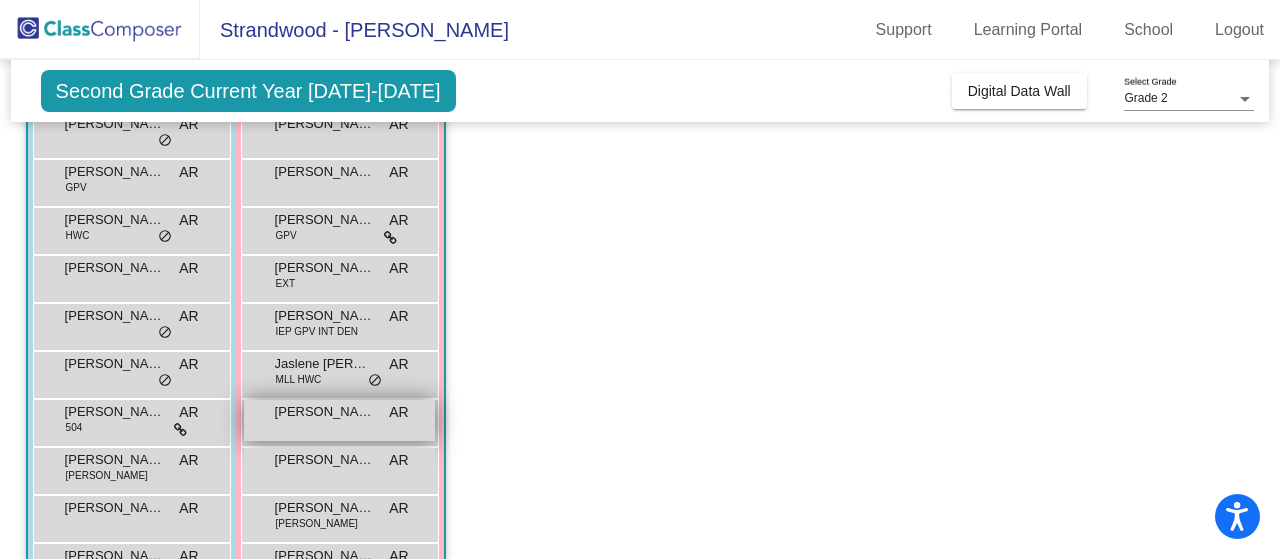 click on "[PERSON_NAME] AR lock do_not_disturb_alt" at bounding box center [339, 420] 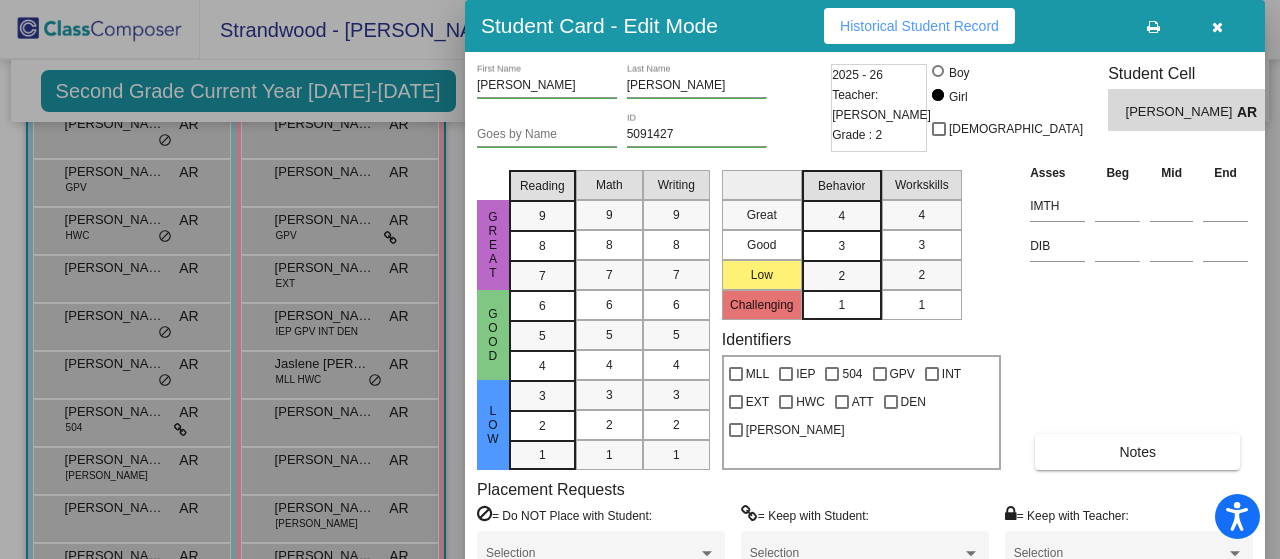click on "Historical Student Record" at bounding box center (919, 26) 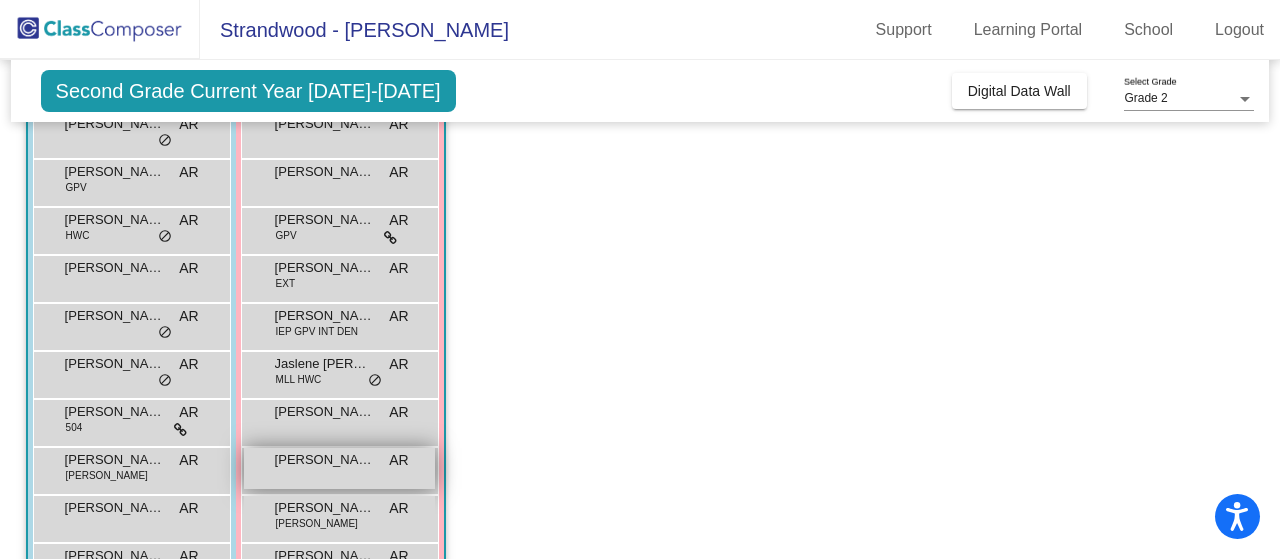 click on "[PERSON_NAME]" at bounding box center [325, 460] 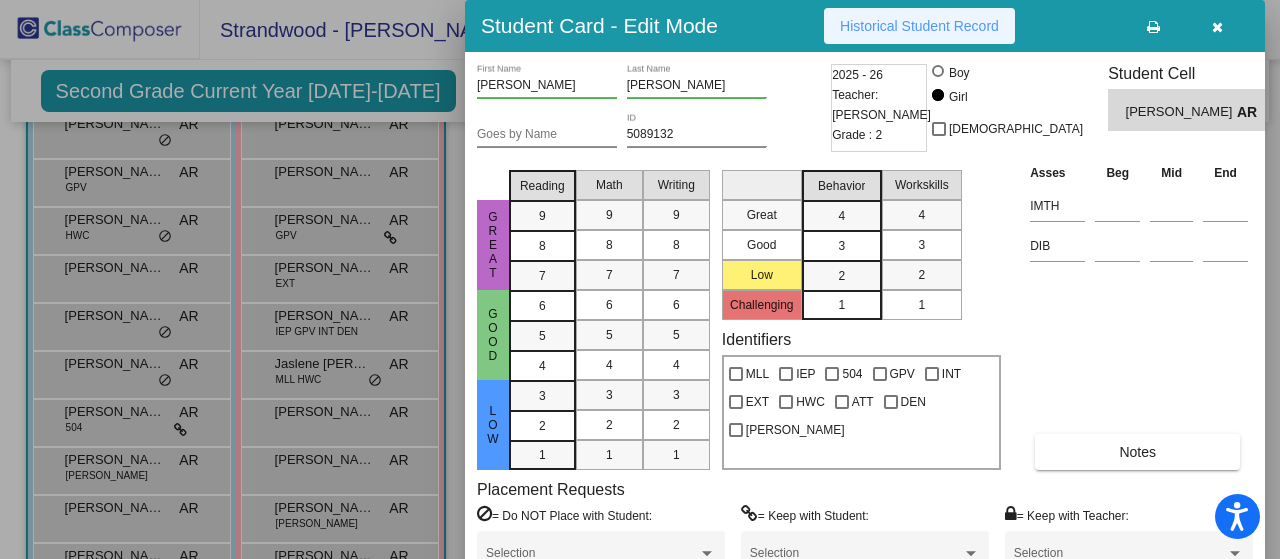click on "Historical Student Record" at bounding box center [919, 26] 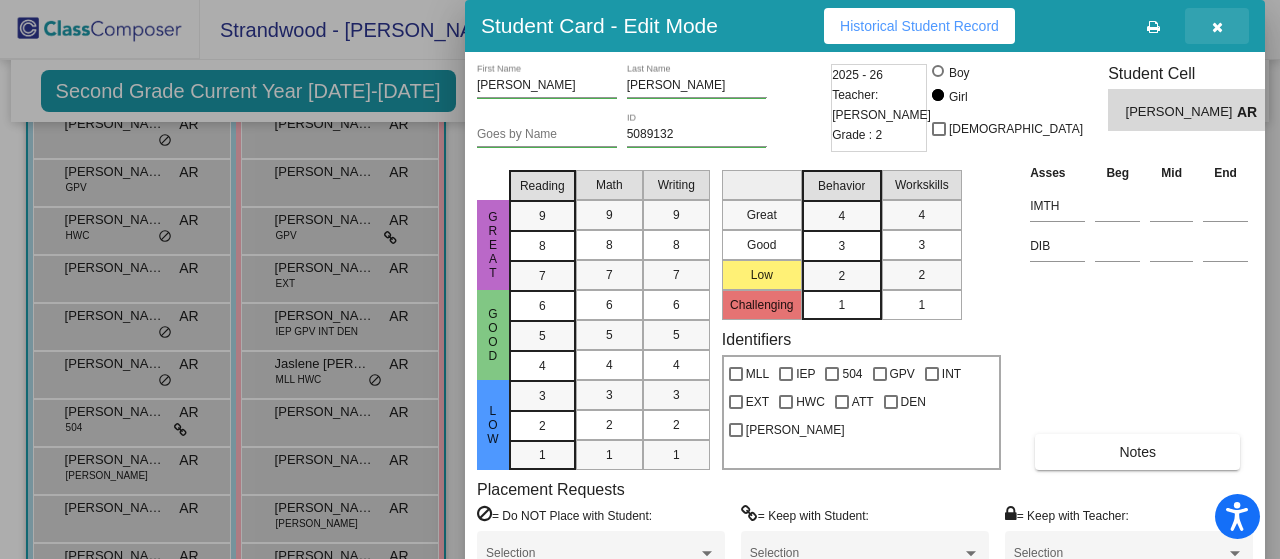 click at bounding box center [1217, 27] 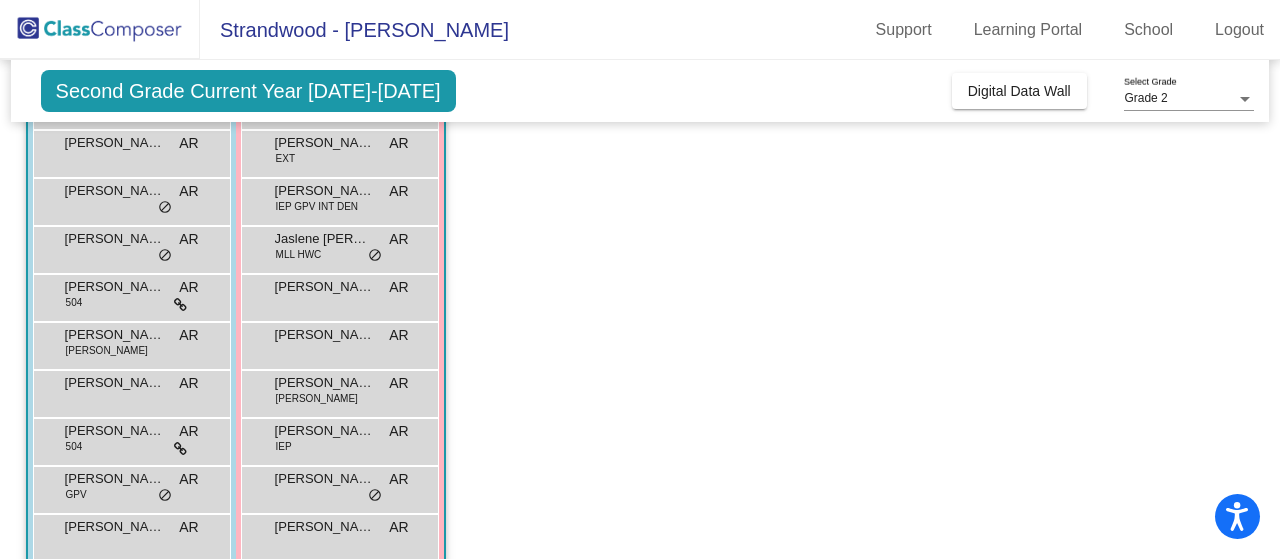 scroll, scrollTop: 439, scrollLeft: 0, axis: vertical 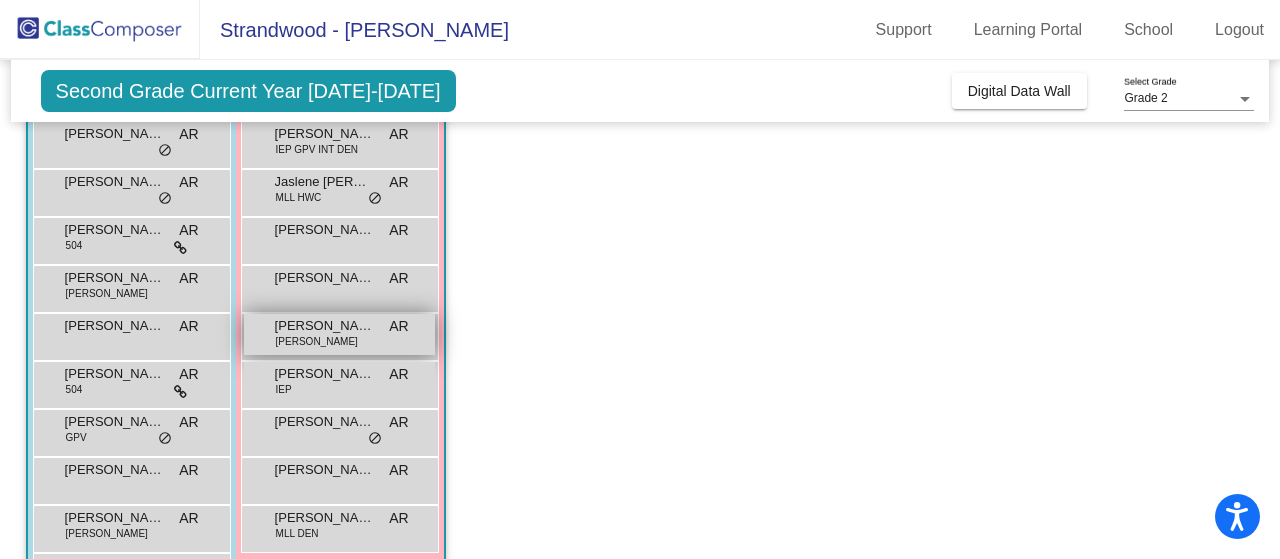 click on "[PERSON_NAME]" at bounding box center (325, 326) 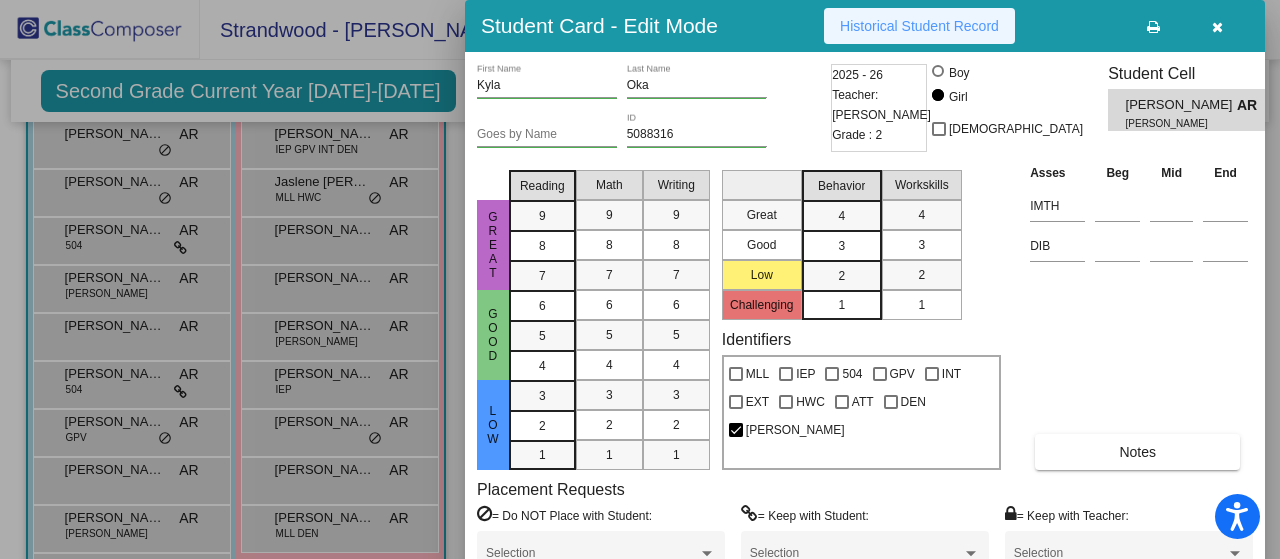 click on "Historical Student Record" at bounding box center (919, 26) 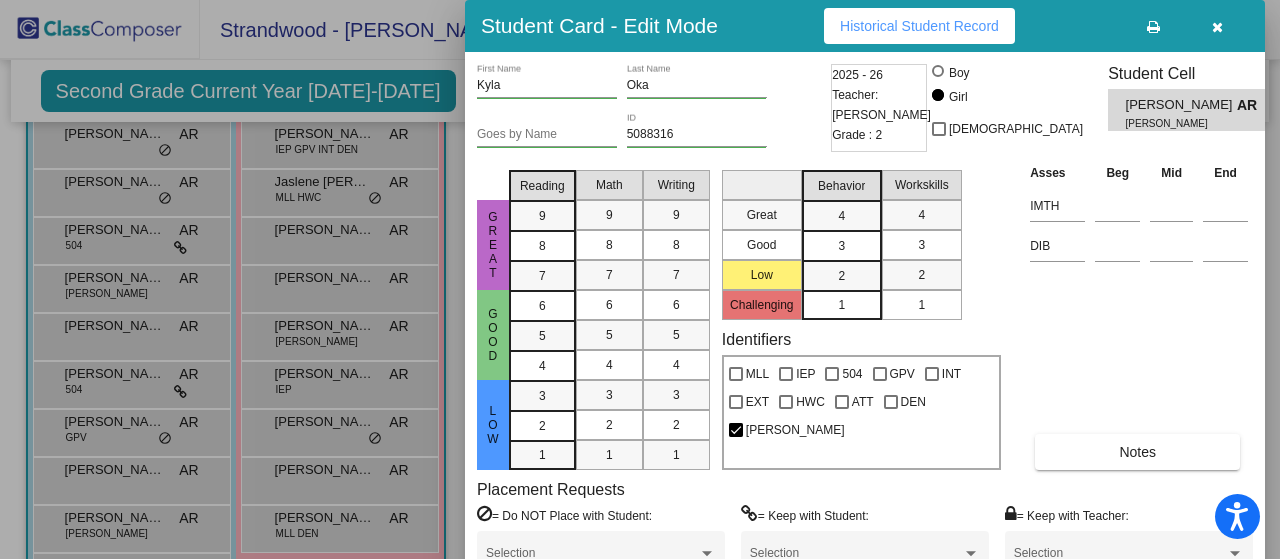 click at bounding box center [1217, 26] 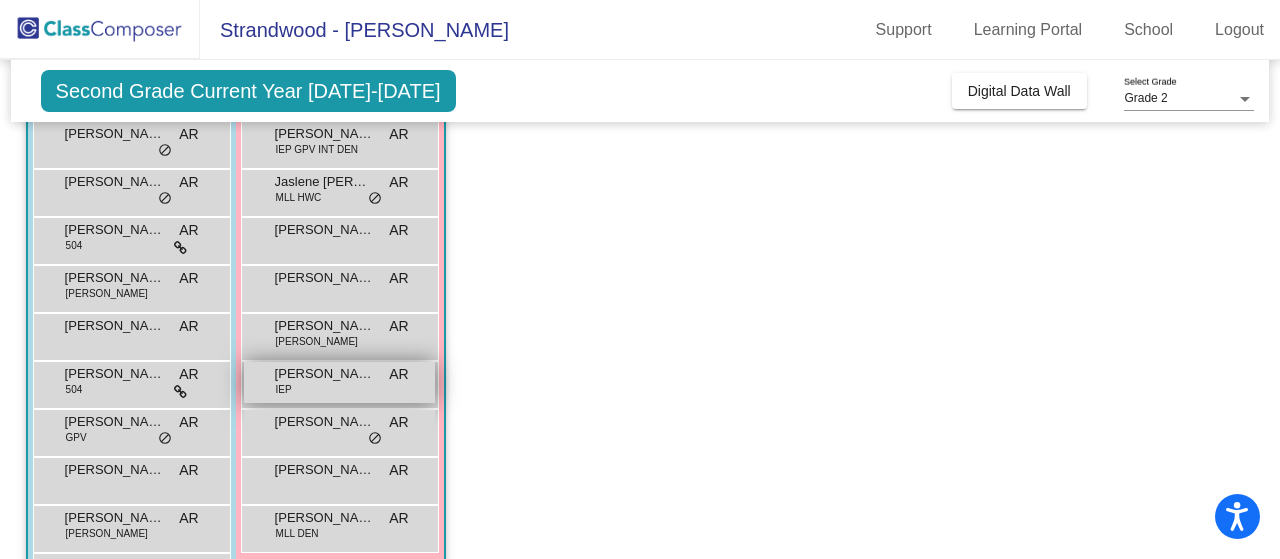 click on "[PERSON_NAME] IEP AR lock do_not_disturb_alt" at bounding box center (339, 382) 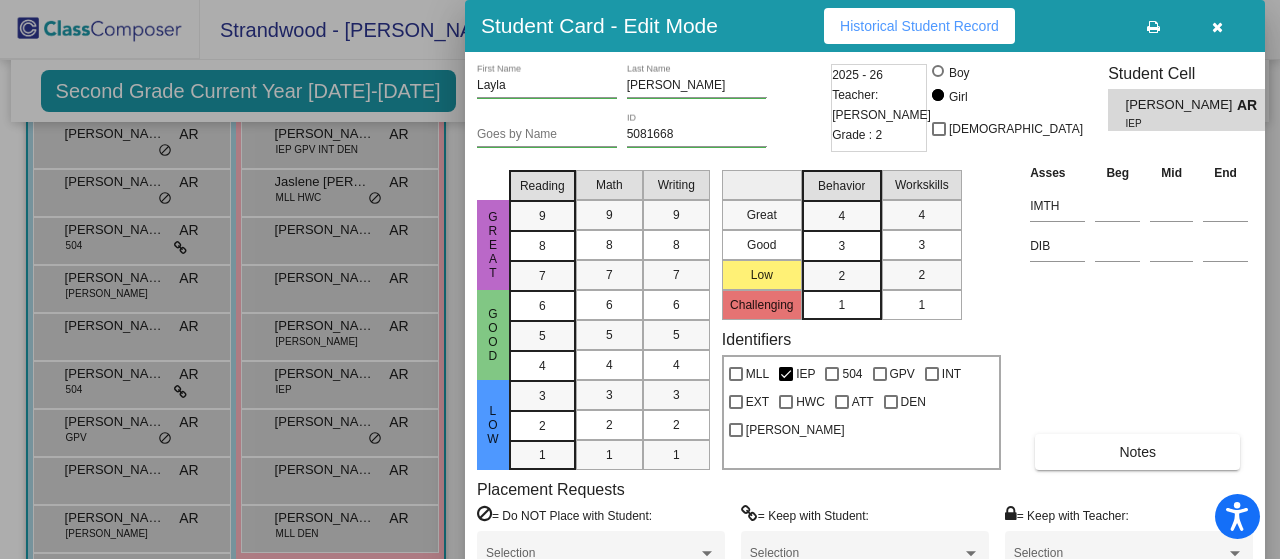 click on "Historical Student Record" at bounding box center [919, 26] 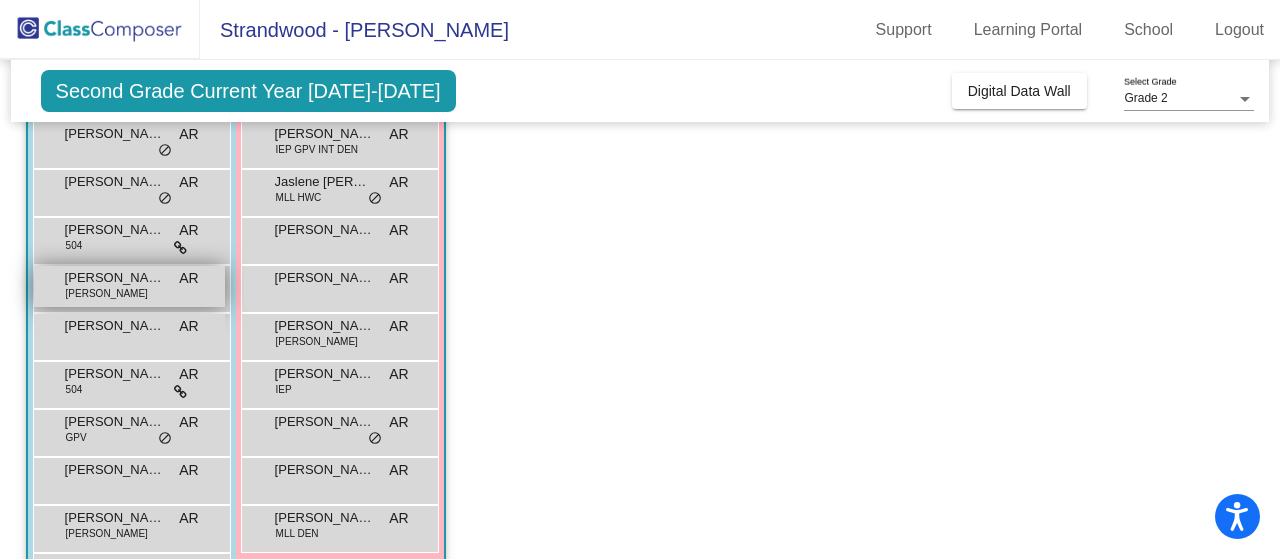 scroll, scrollTop: 560, scrollLeft: 0, axis: vertical 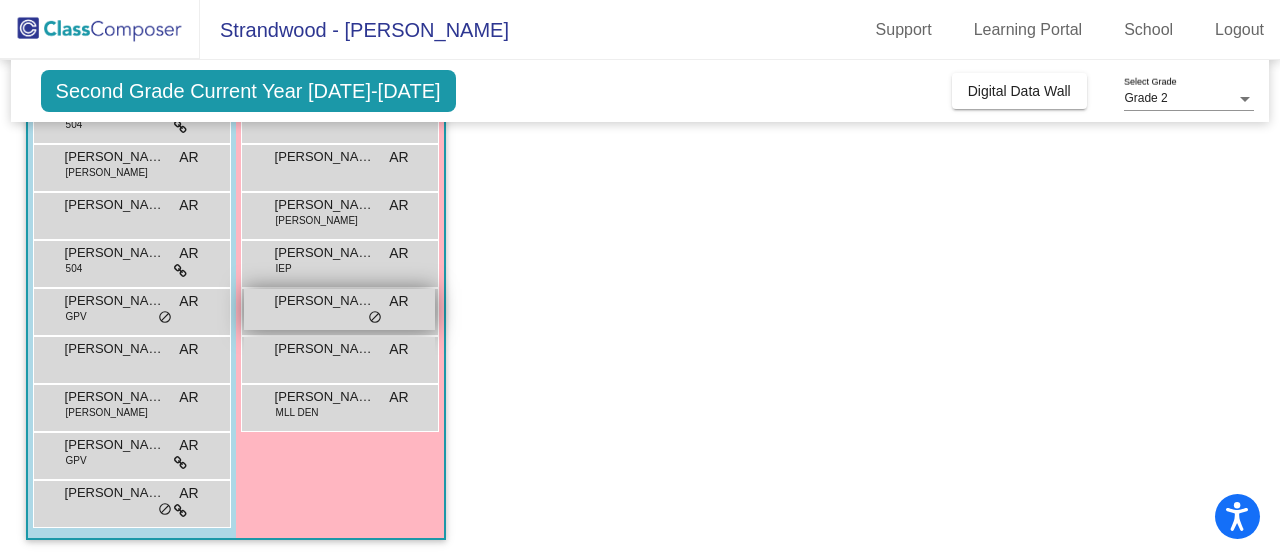 click on "[PERSON_NAME]" at bounding box center [325, 301] 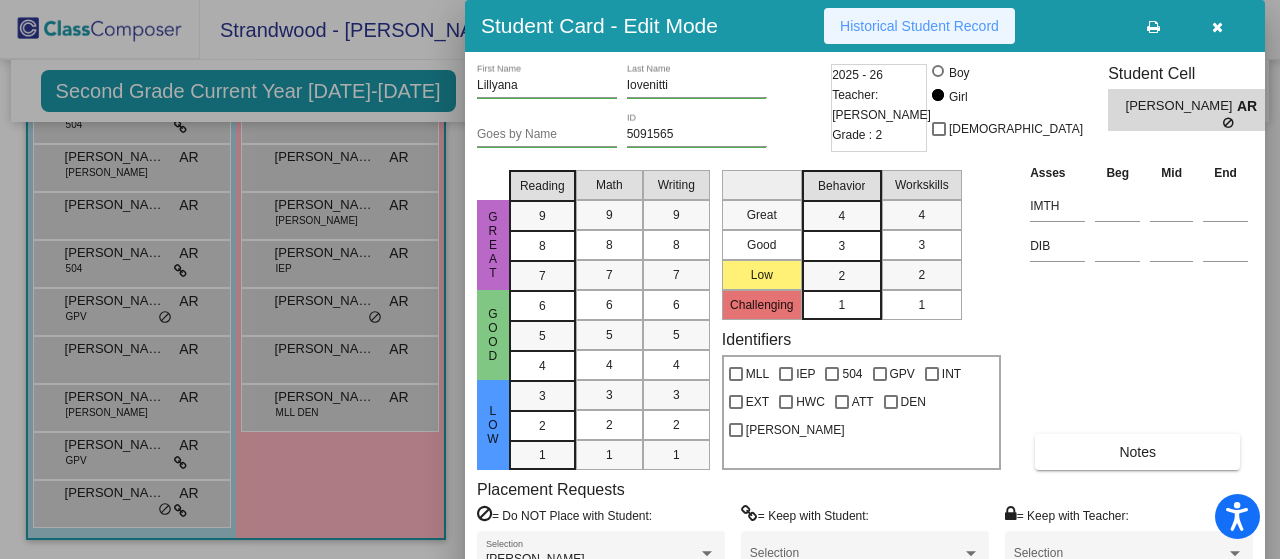 click on "Historical Student Record" at bounding box center (919, 26) 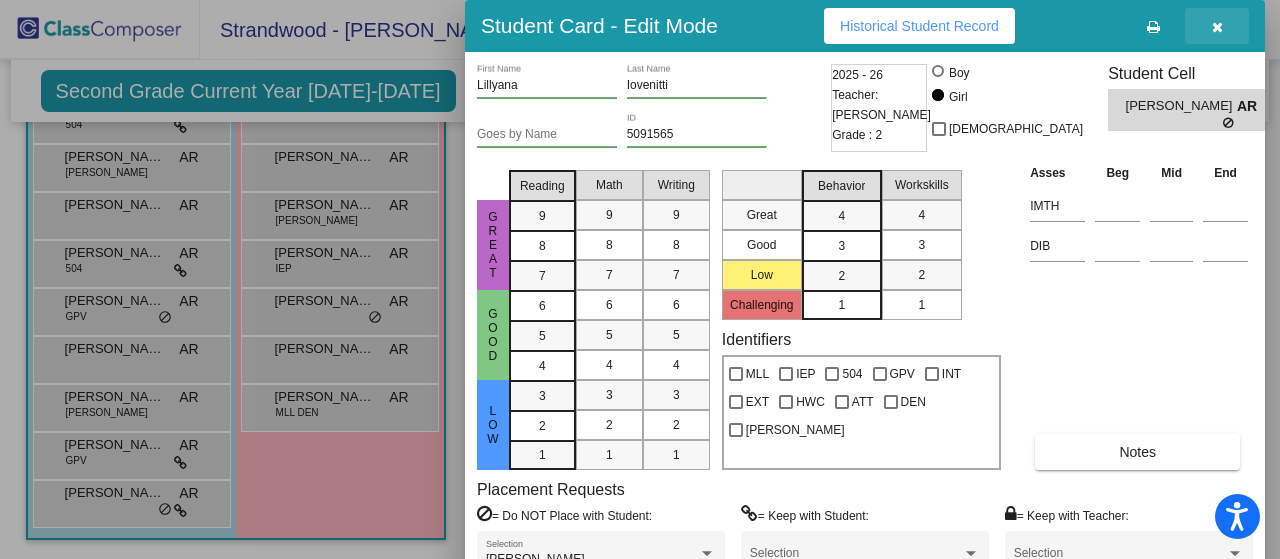 click at bounding box center (1217, 27) 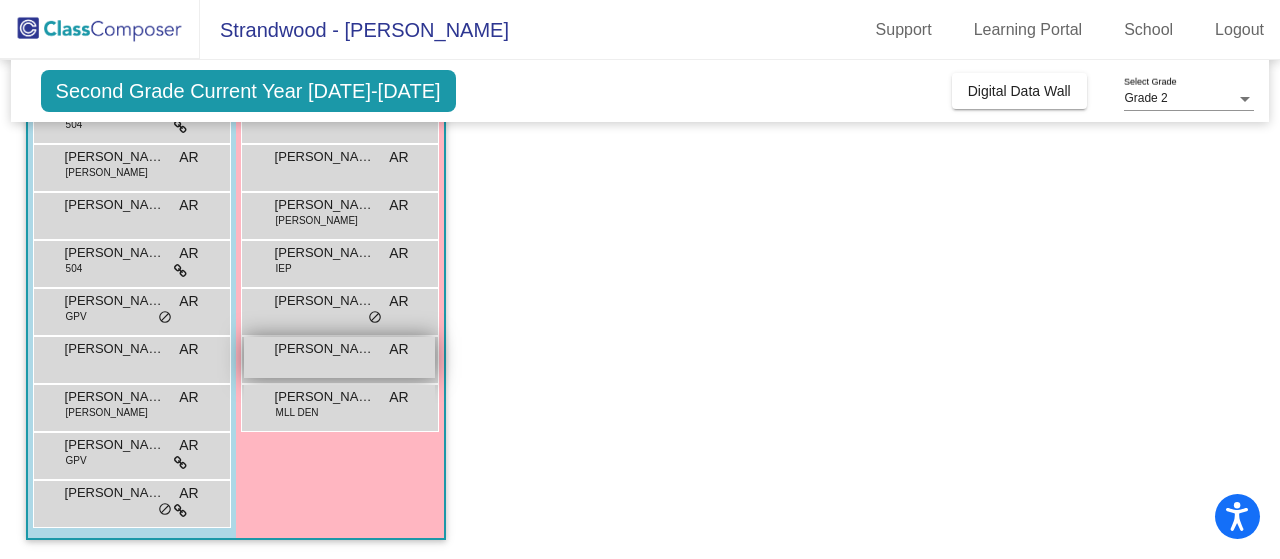 click on "[PERSON_NAME]" at bounding box center [325, 349] 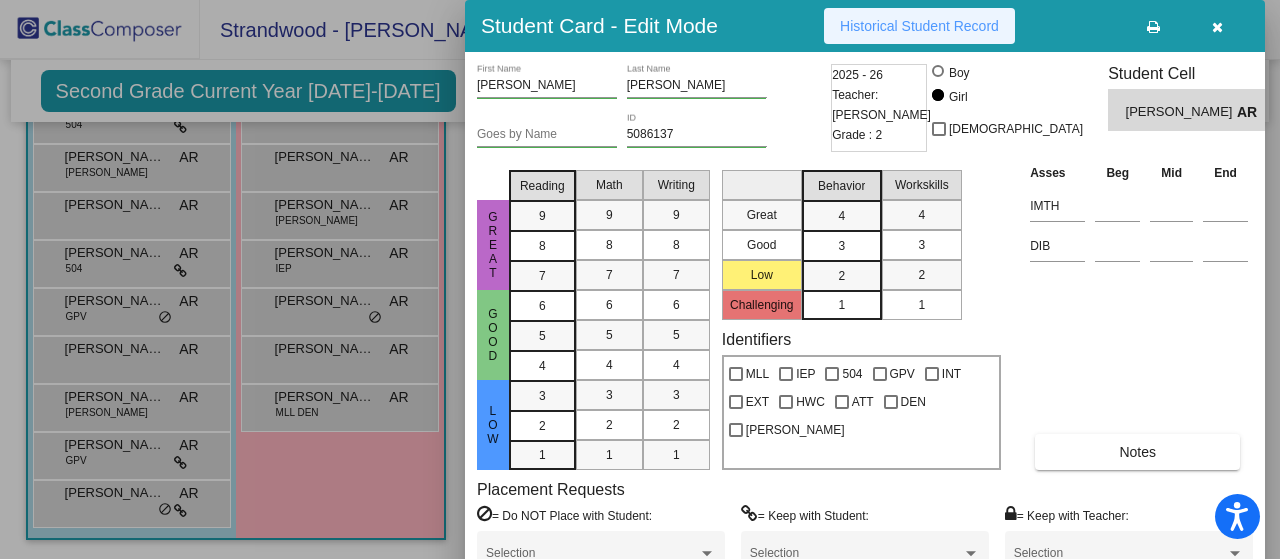 click on "Historical Student Record" at bounding box center (919, 26) 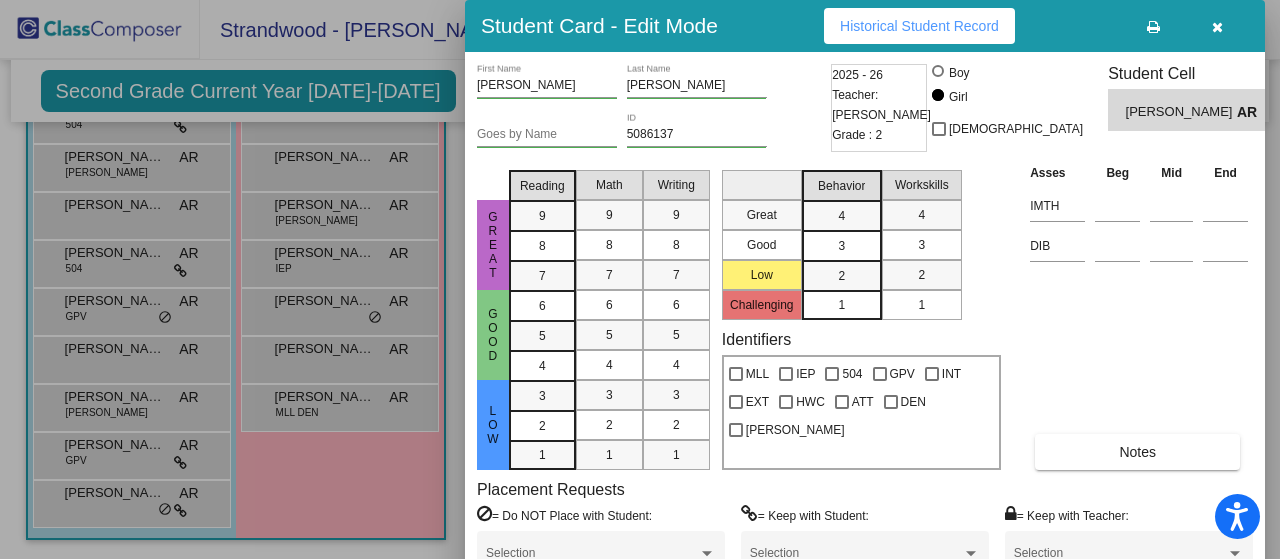click at bounding box center [1217, 27] 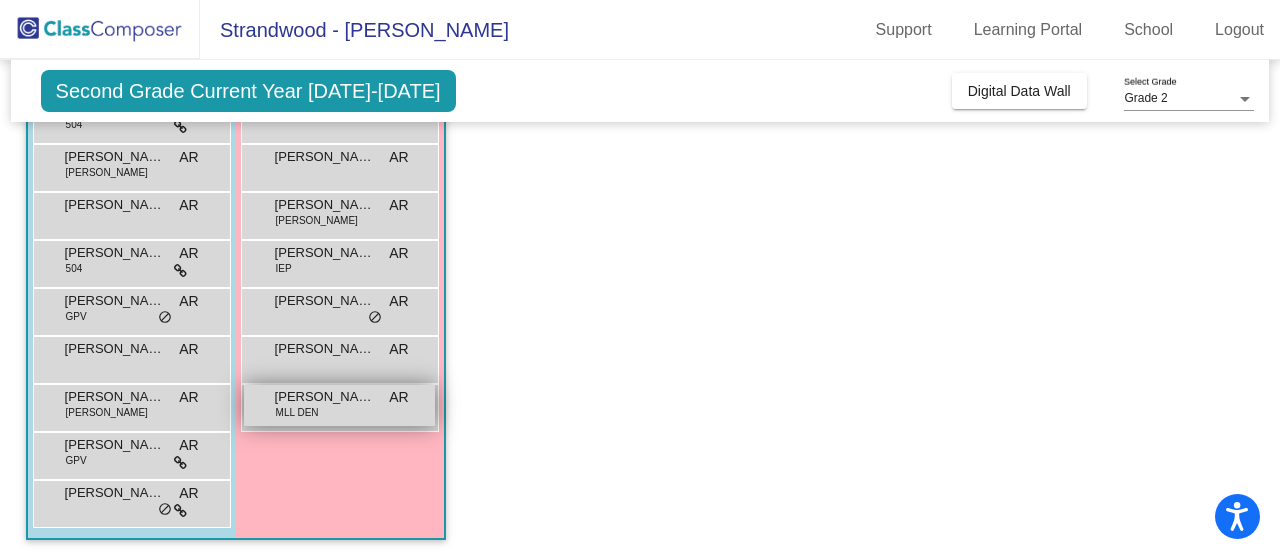 click on "[PERSON_NAME]" at bounding box center (325, 397) 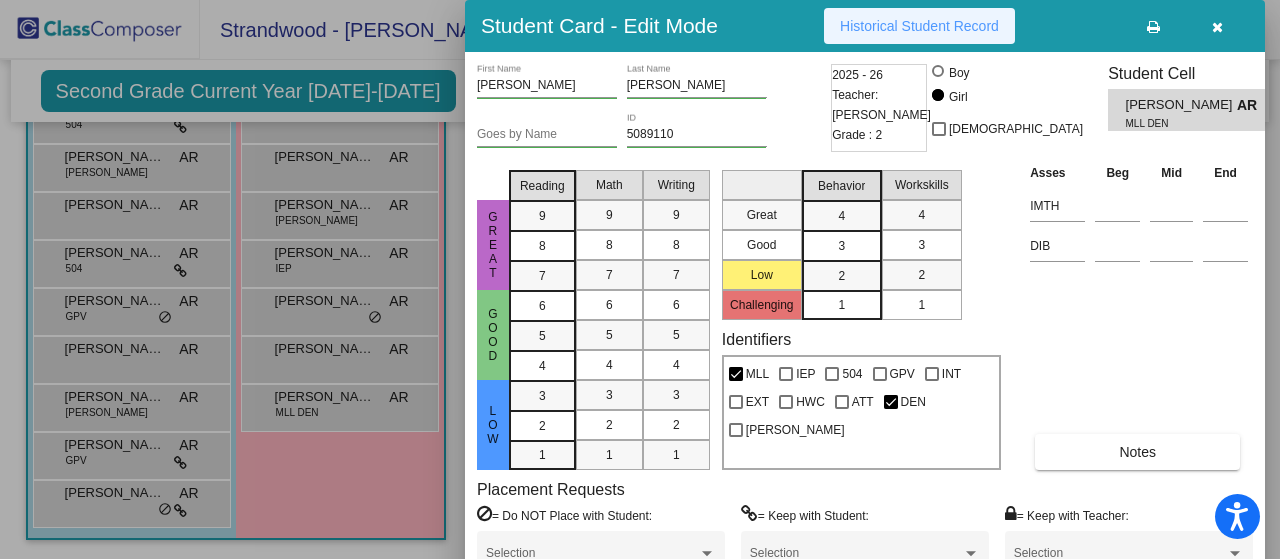 click on "Historical Student Record" at bounding box center [919, 26] 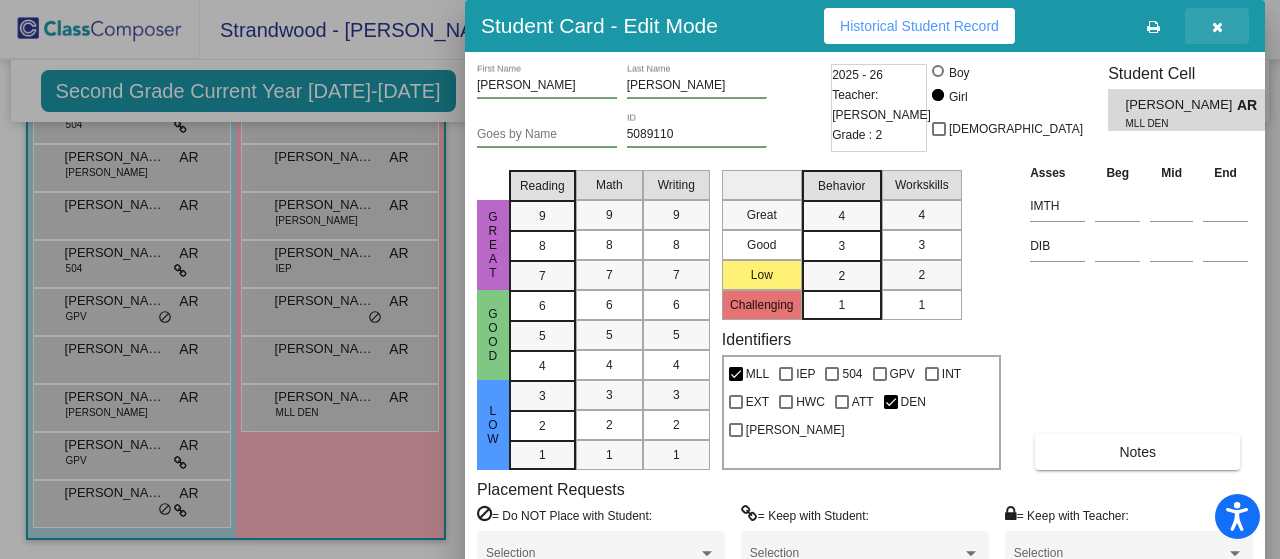 click at bounding box center (1217, 26) 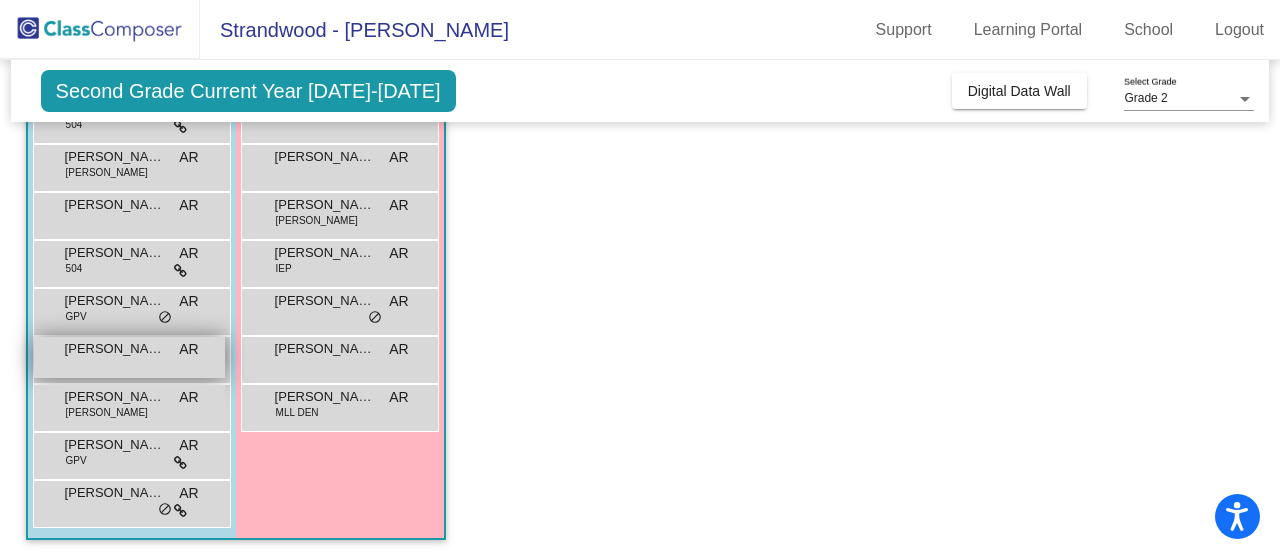 scroll, scrollTop: 0, scrollLeft: 0, axis: both 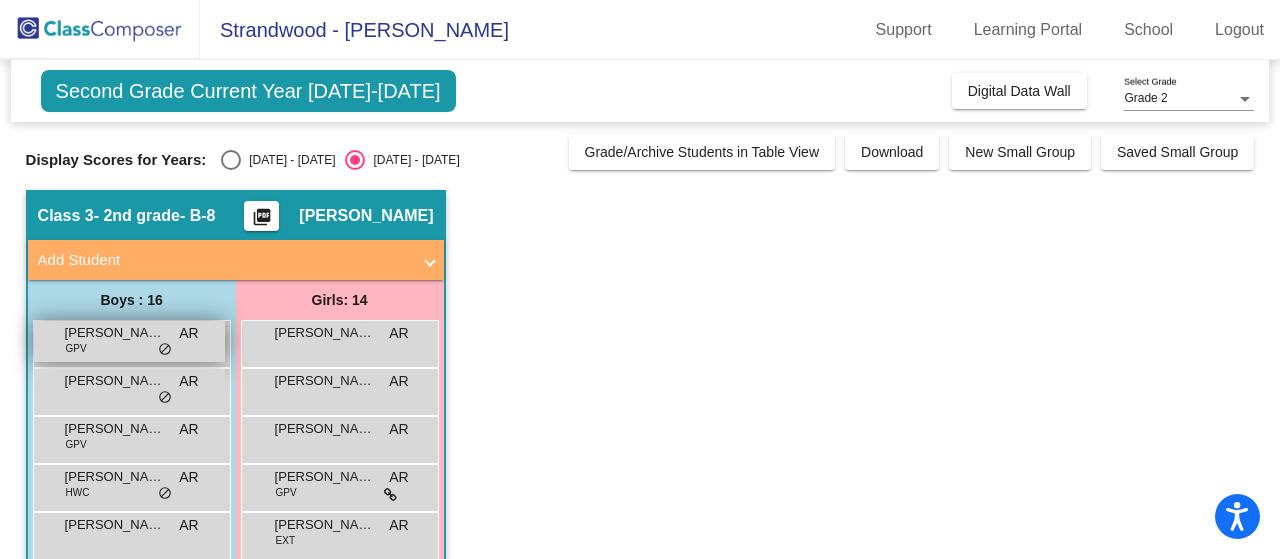 click on "[PERSON_NAME]" at bounding box center (115, 333) 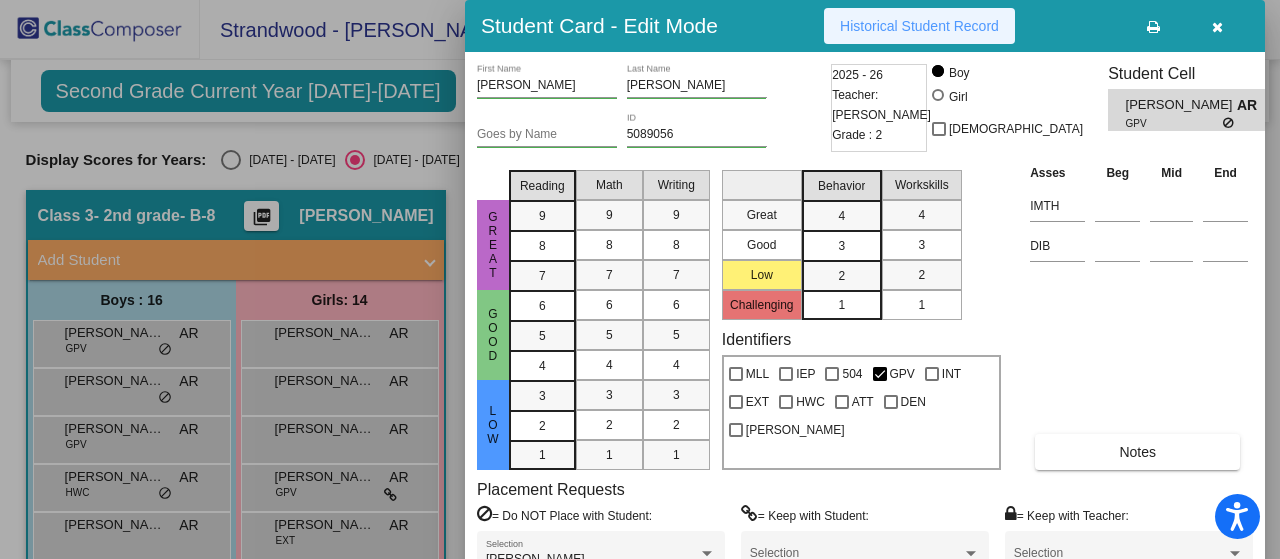 click on "Historical Student Record" at bounding box center (919, 26) 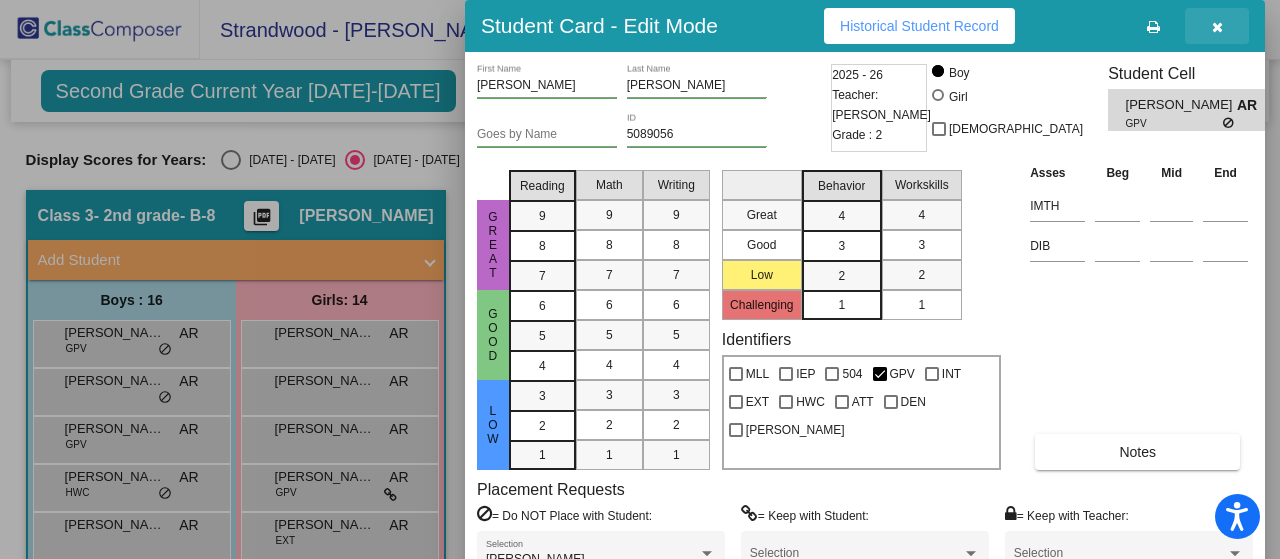 click at bounding box center (1217, 26) 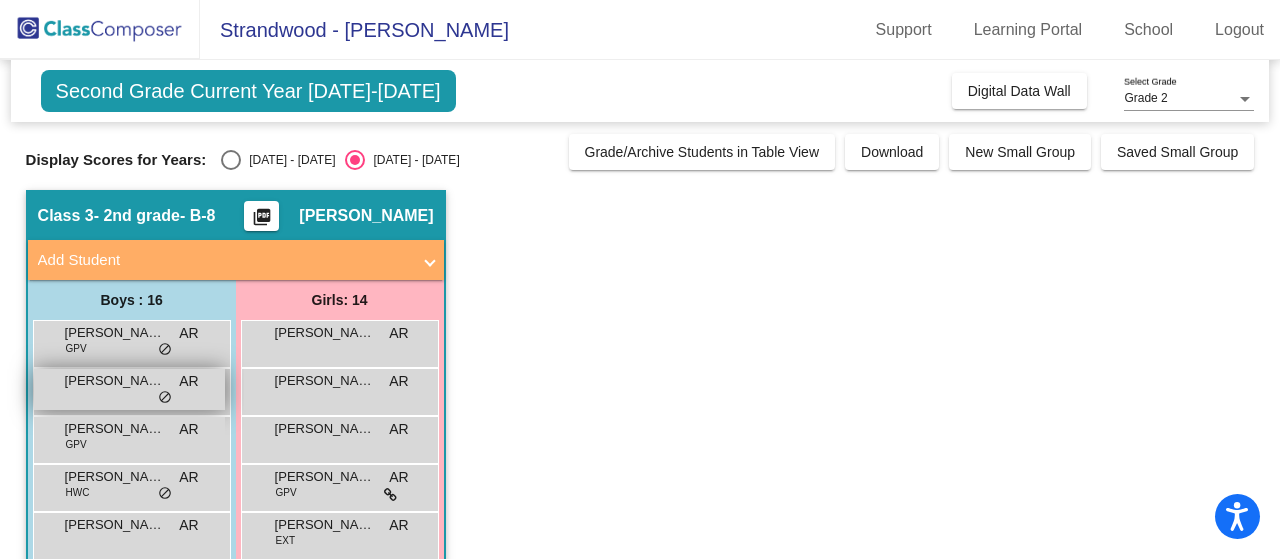 click on "[PERSON_NAME]" at bounding box center [115, 381] 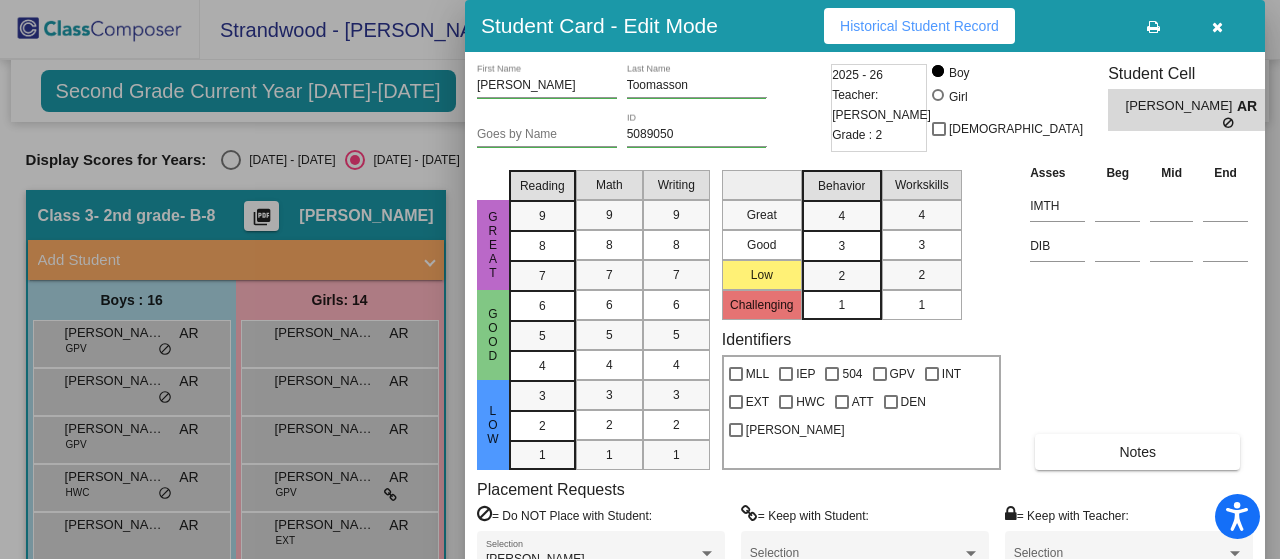 click on "Historical Student Record" at bounding box center (919, 26) 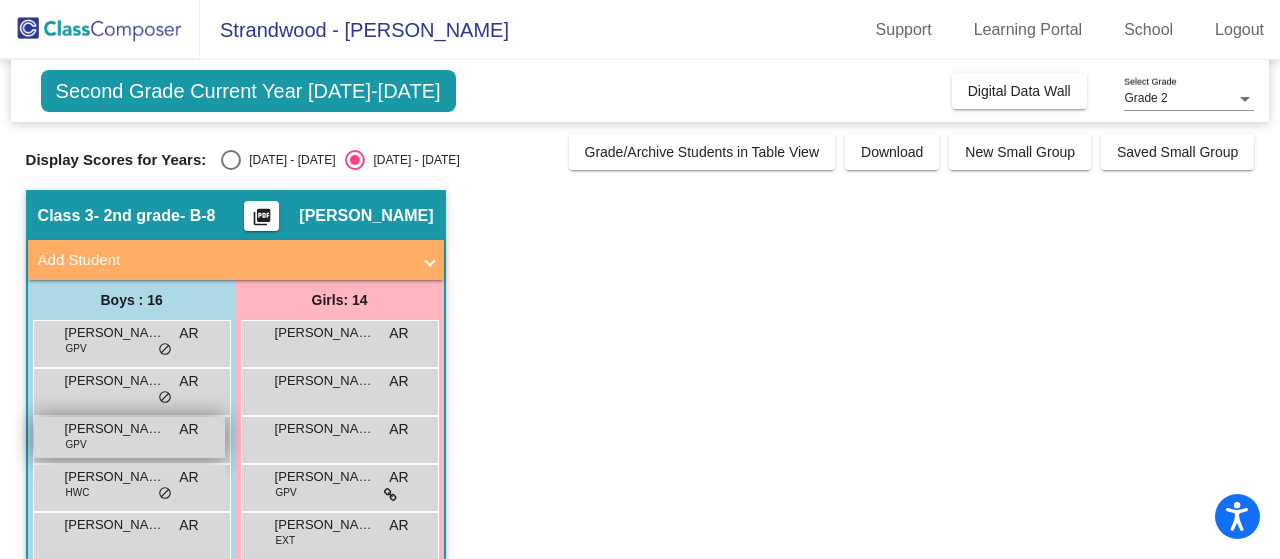 click on "[PERSON_NAME]" at bounding box center (115, 429) 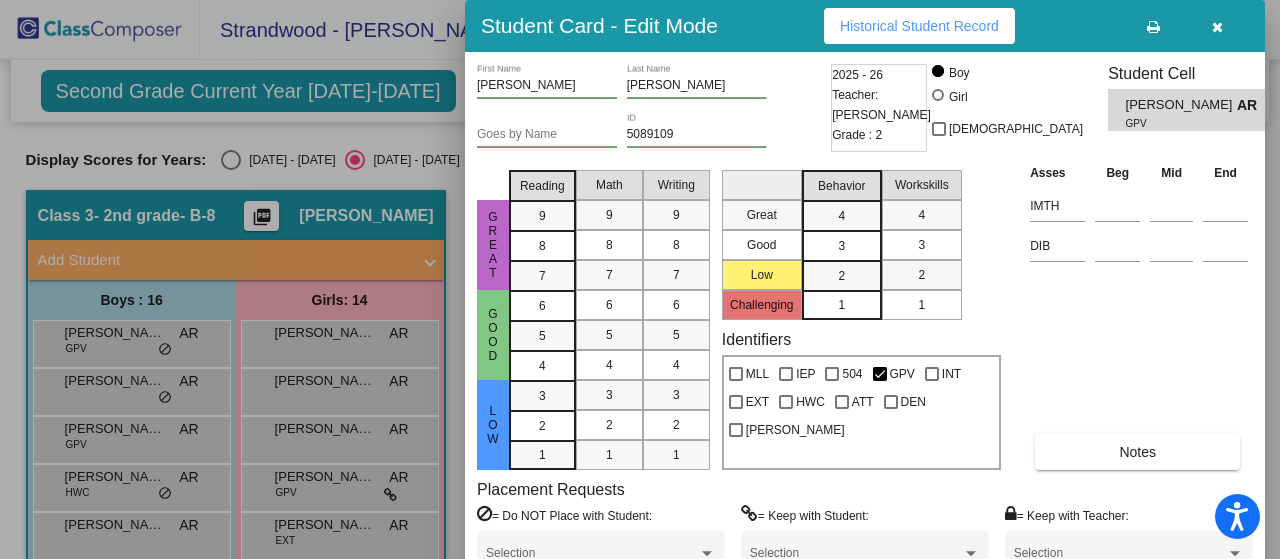click on "Historical Student Record" at bounding box center (919, 26) 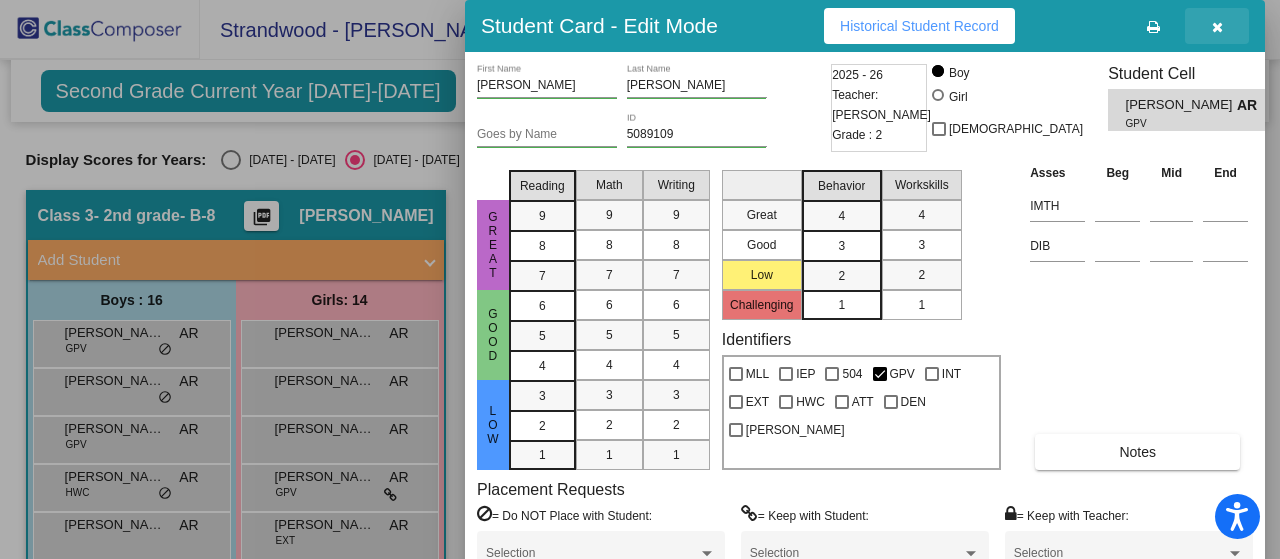 click at bounding box center [1217, 27] 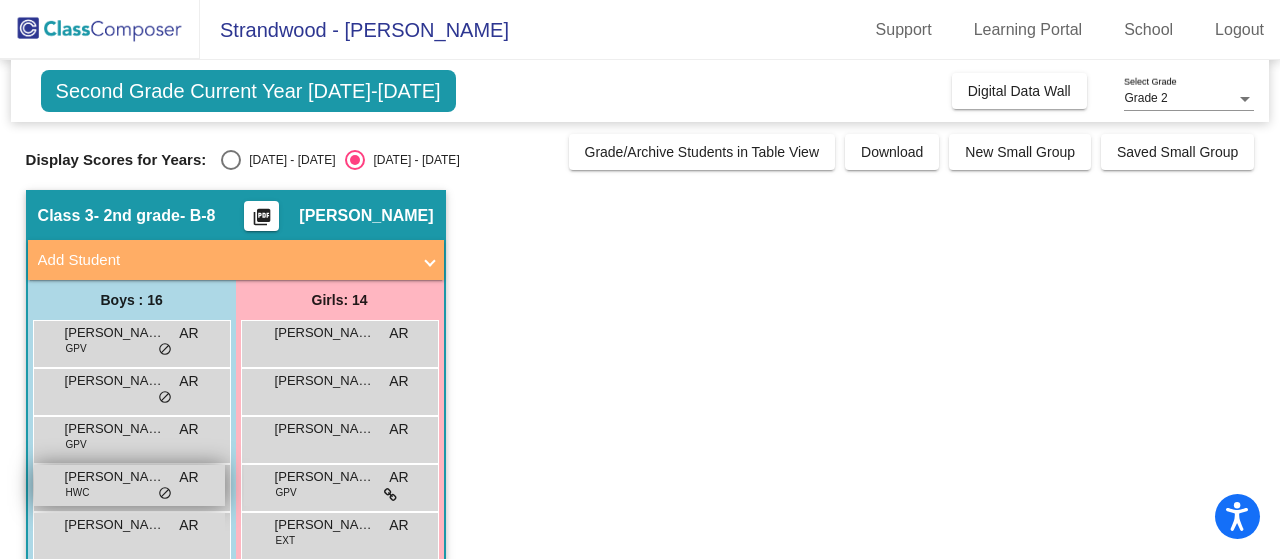 click on "[PERSON_NAME]" at bounding box center [115, 477] 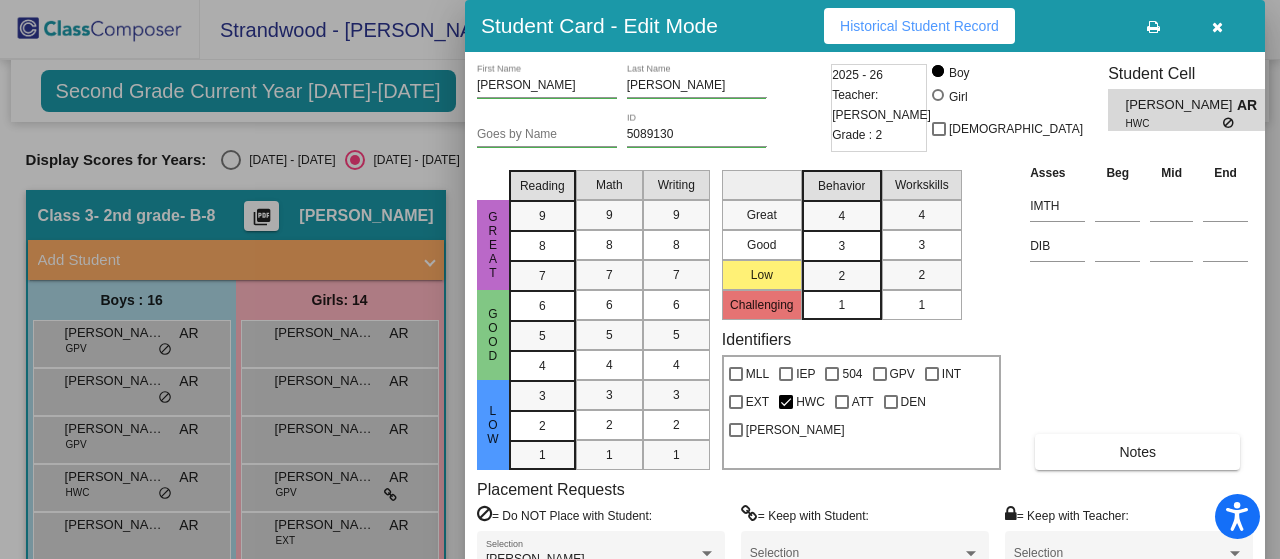 click on "Historical Student Record" at bounding box center (919, 26) 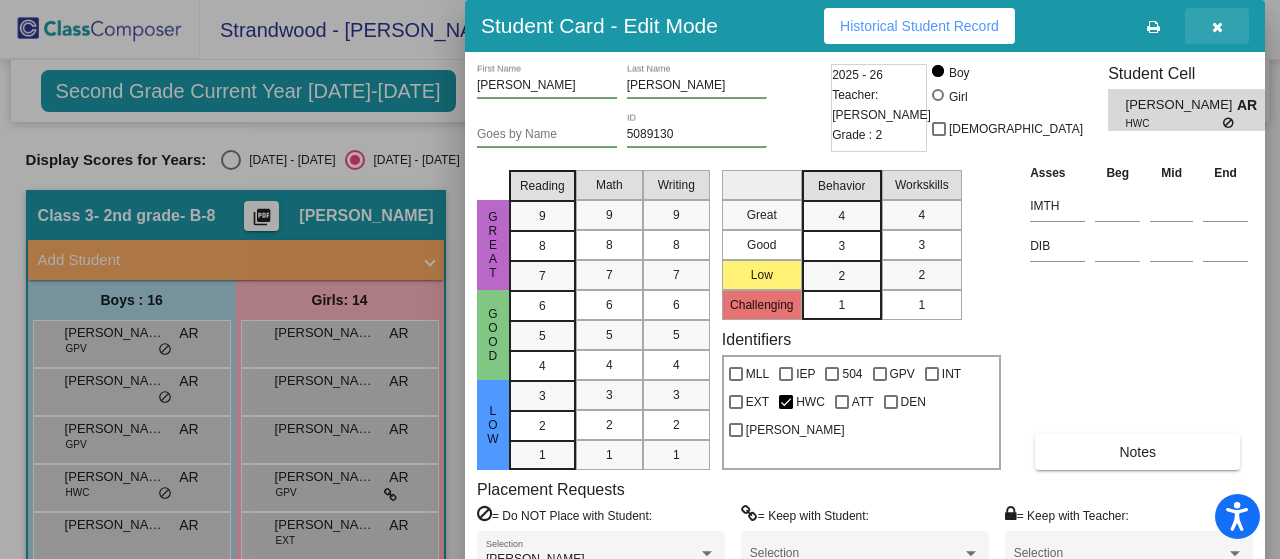 click at bounding box center (1217, 27) 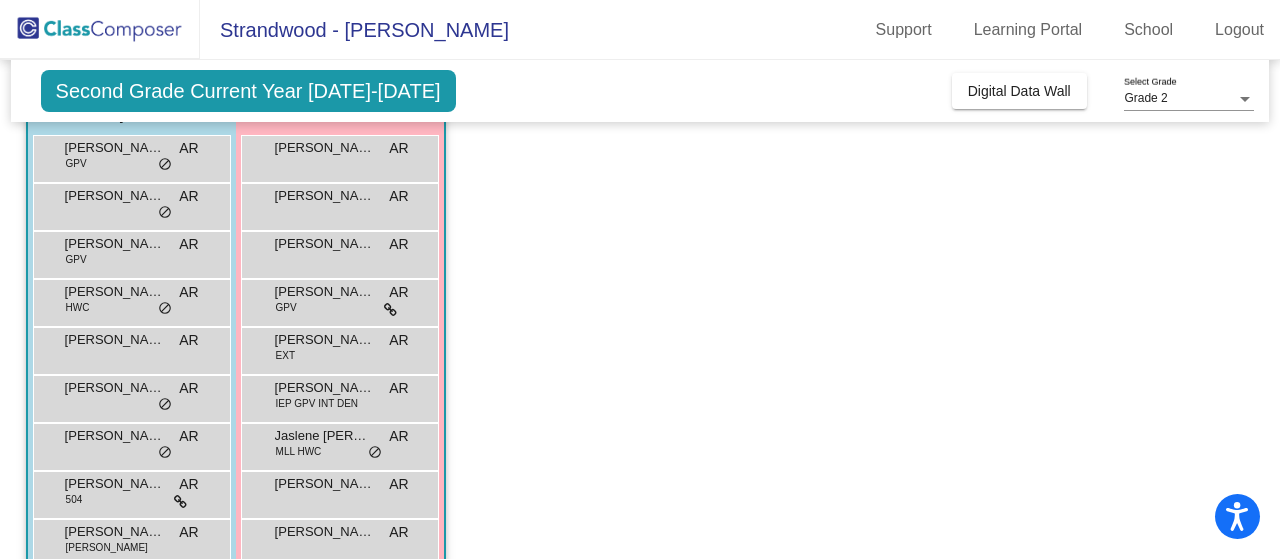 scroll, scrollTop: 190, scrollLeft: 0, axis: vertical 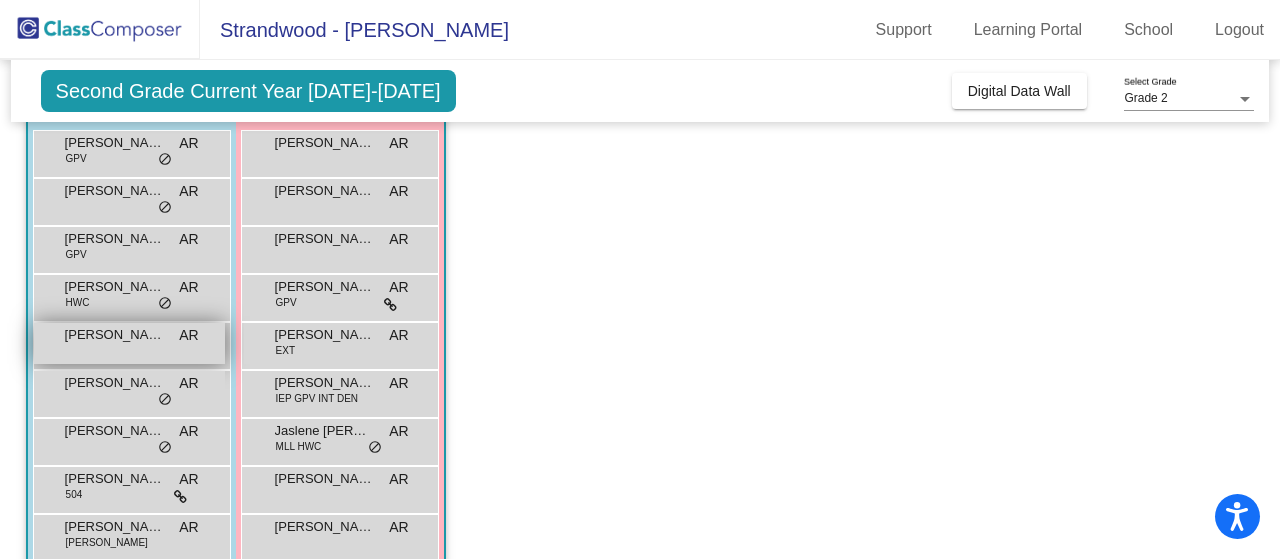 click on "[PERSON_NAME]" at bounding box center (115, 335) 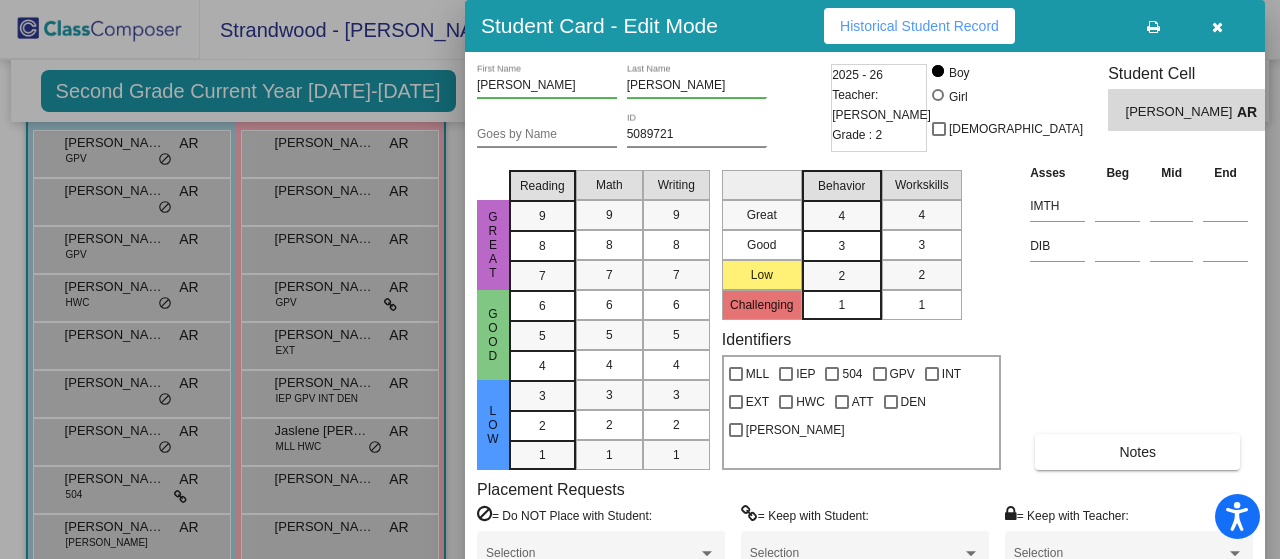 click on "Historical Student Record" at bounding box center (919, 26) 